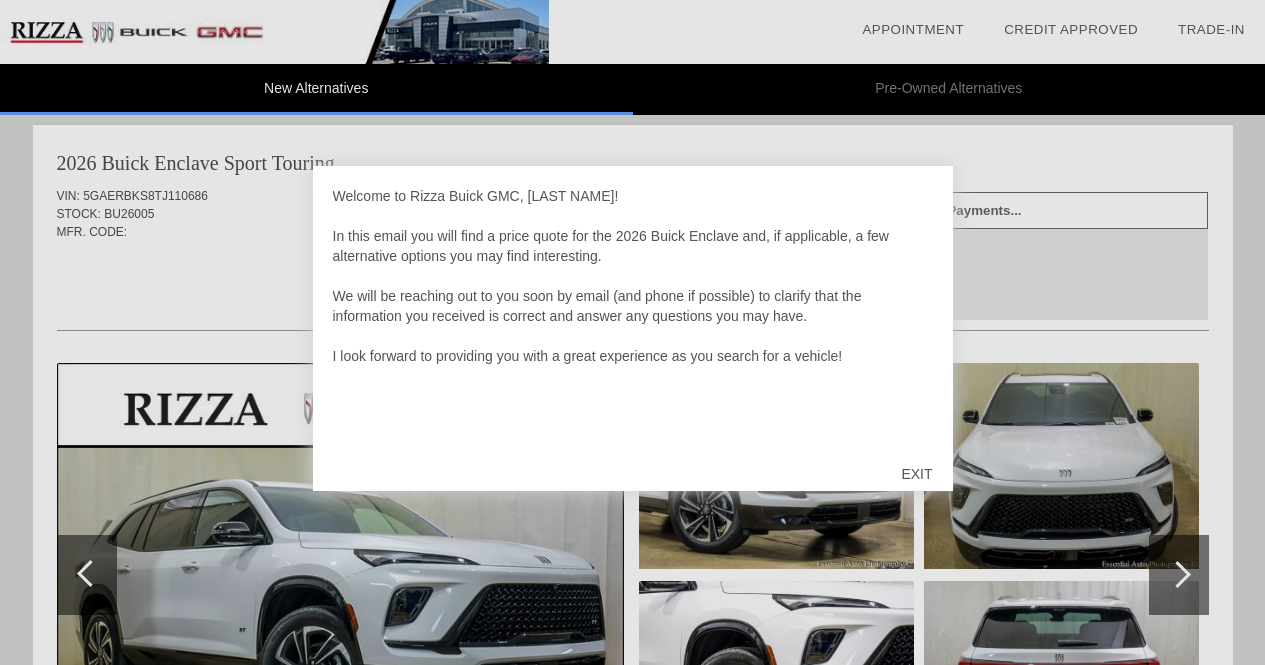 scroll, scrollTop: 0, scrollLeft: 0, axis: both 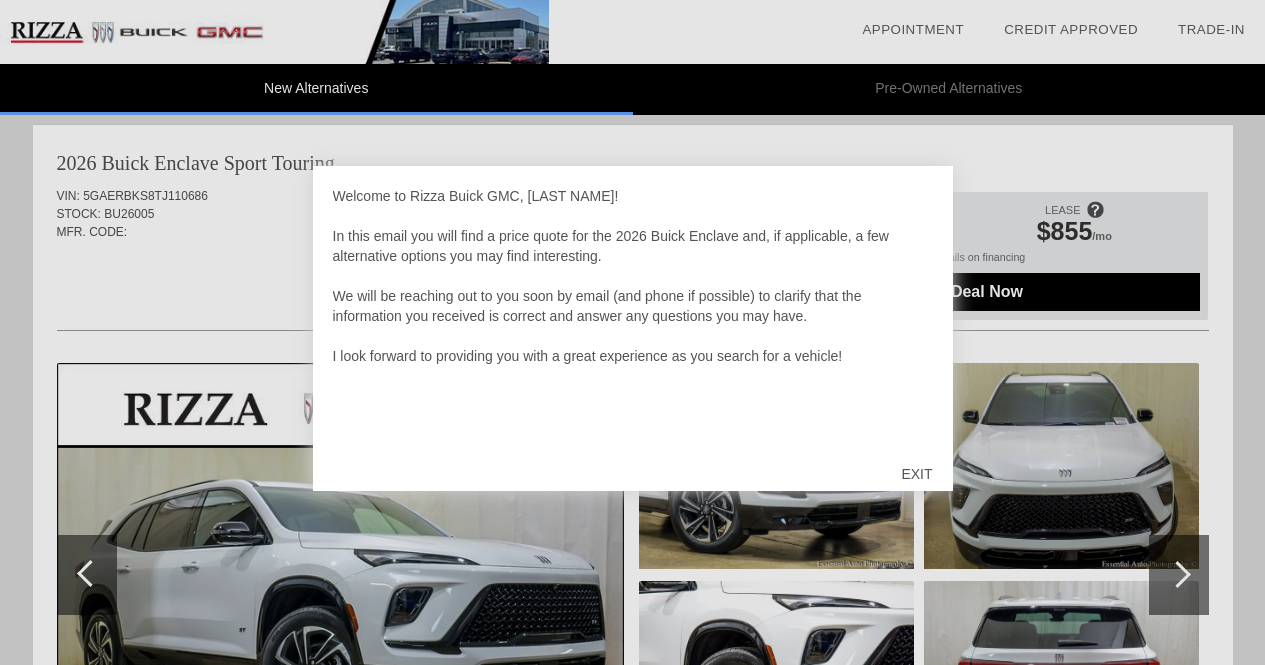 click on "EXIT" at bounding box center (916, 474) 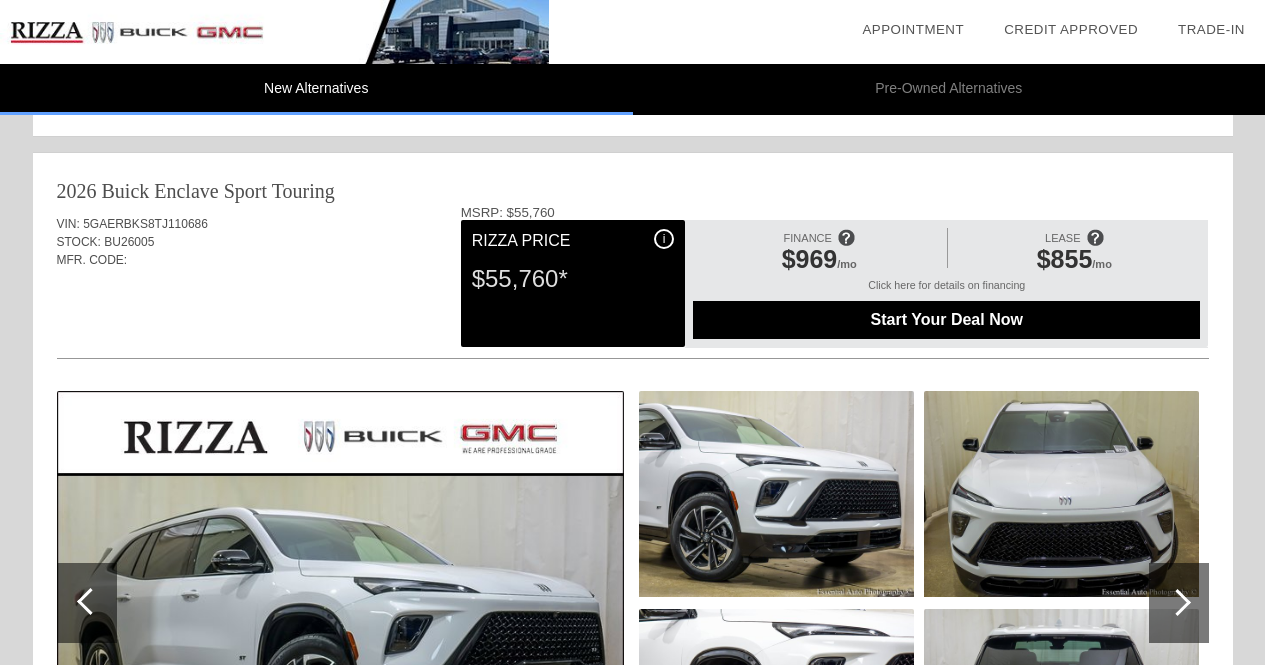 scroll, scrollTop: 830, scrollLeft: 0, axis: vertical 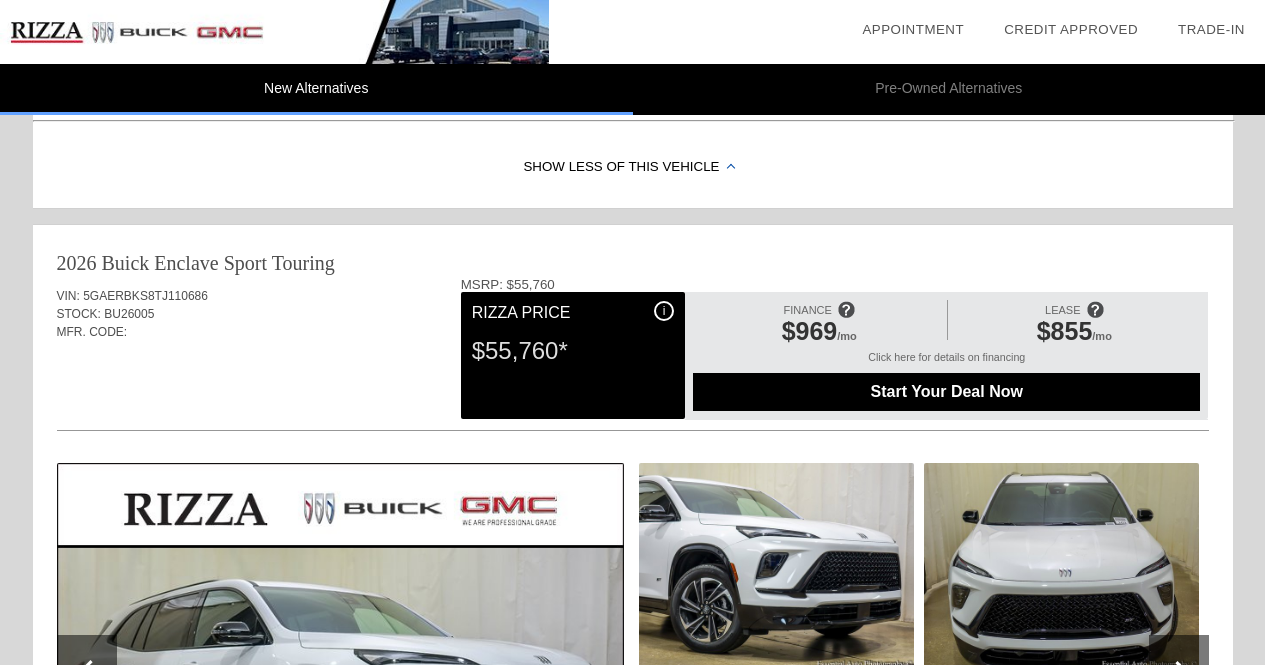 click at bounding box center [340, 675] 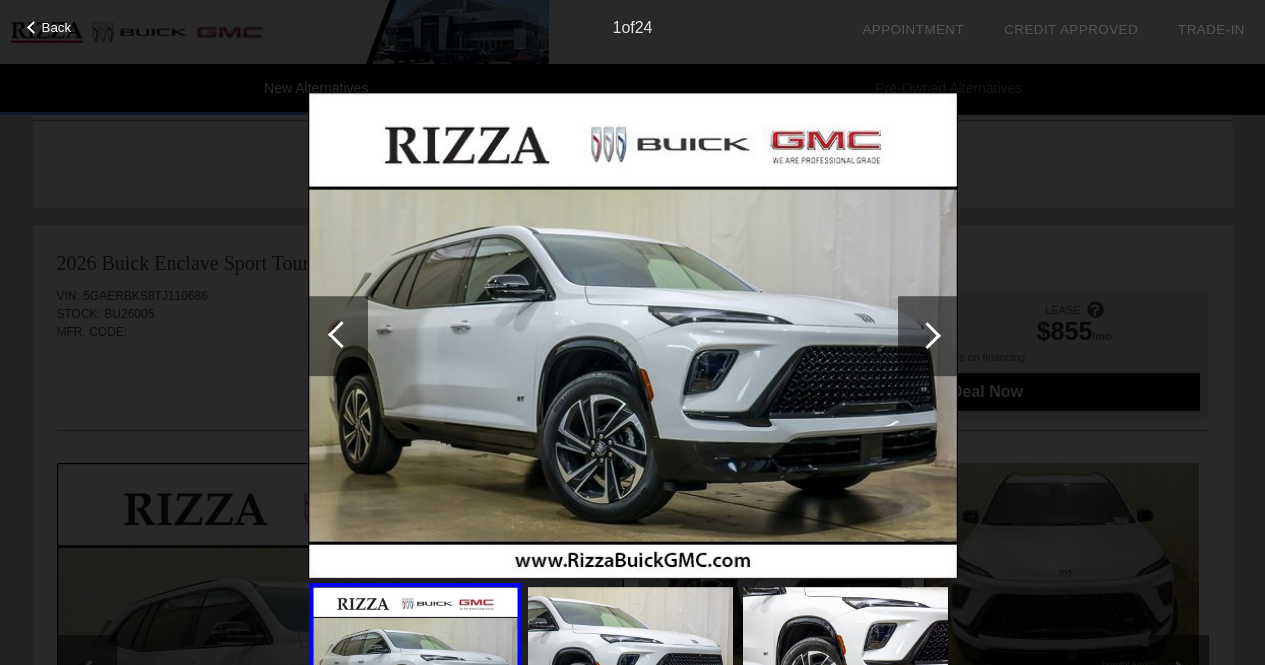 click at bounding box center (927, 335) 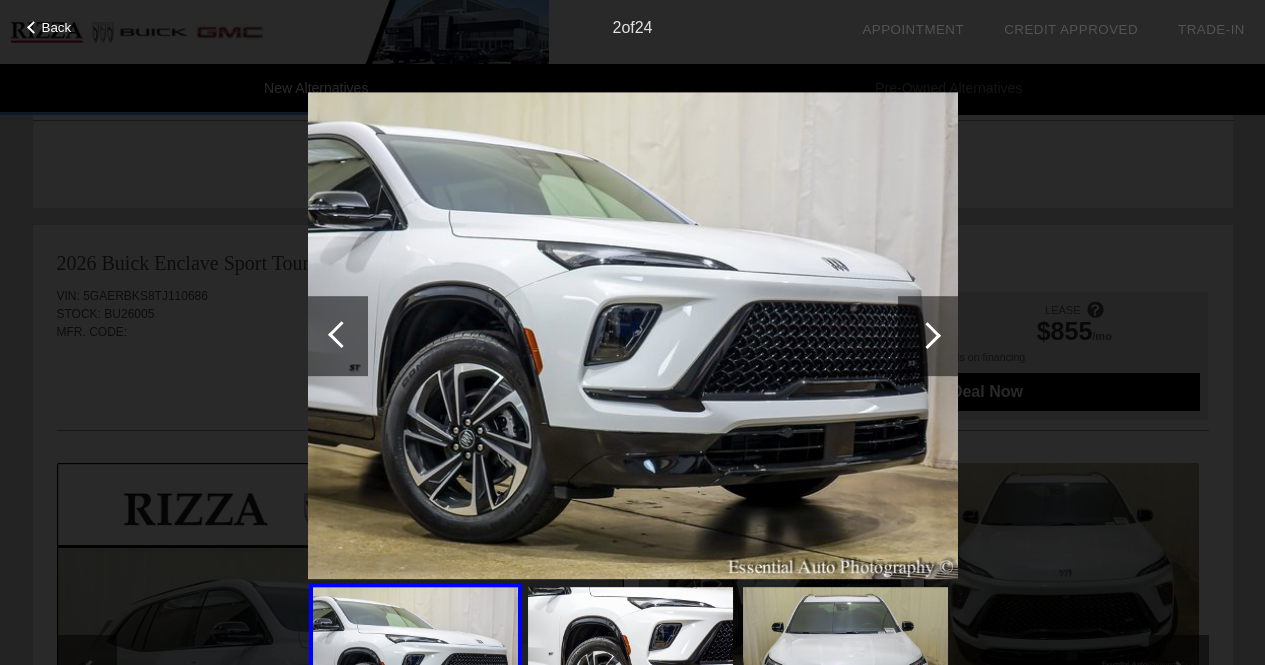 click at bounding box center (927, 335) 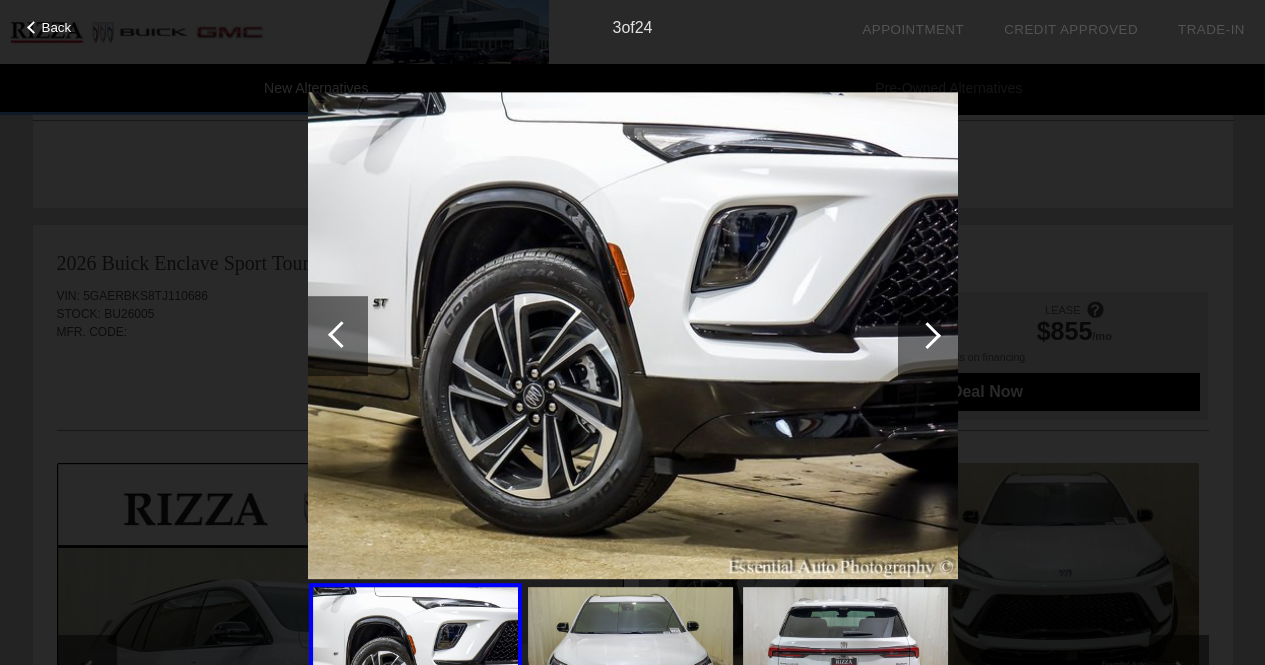 click at bounding box center [927, 335] 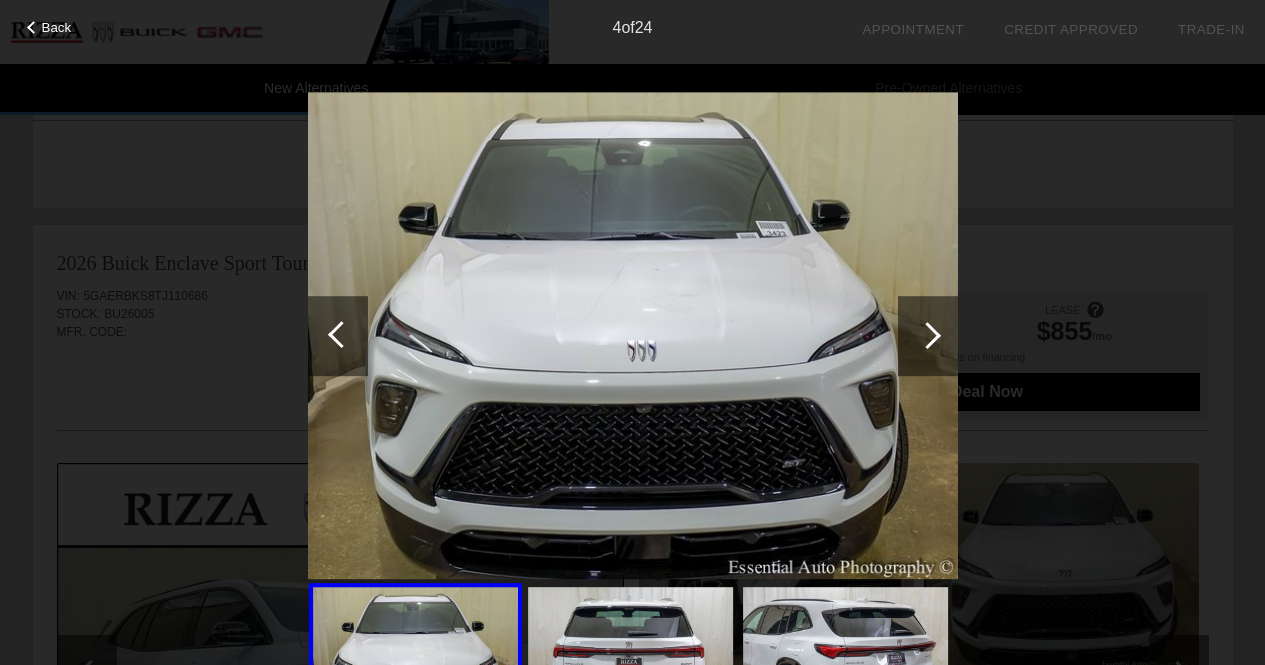click at bounding box center [927, 335] 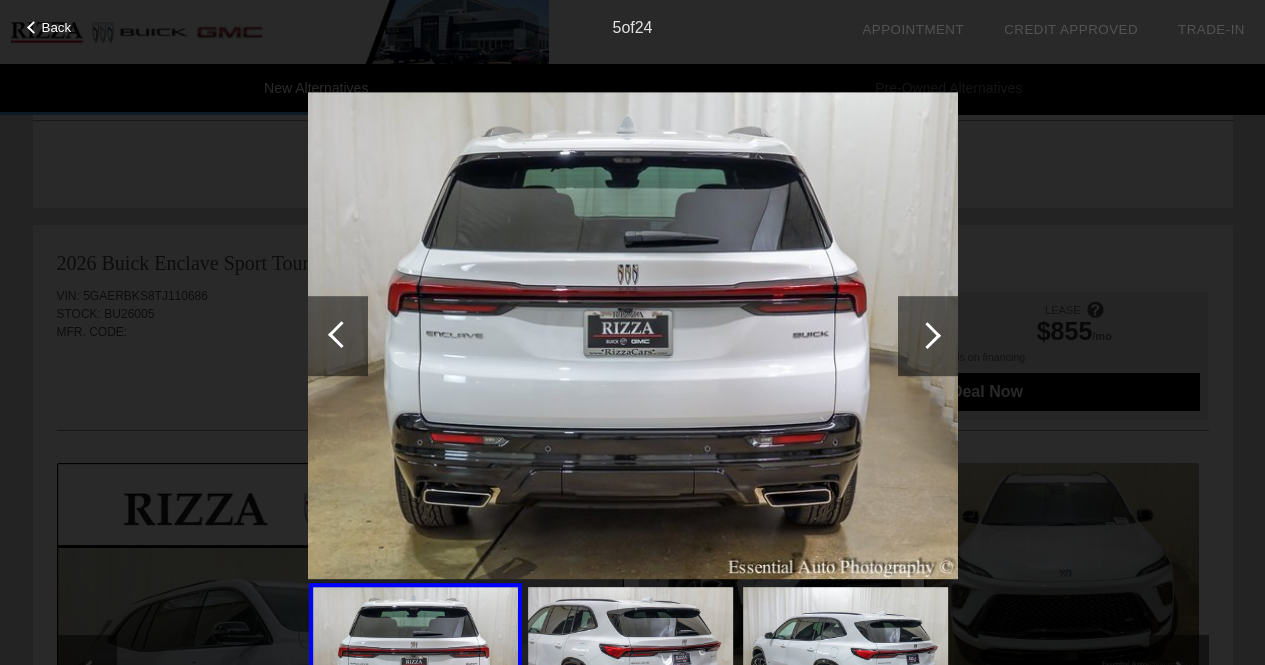 click at bounding box center [927, 335] 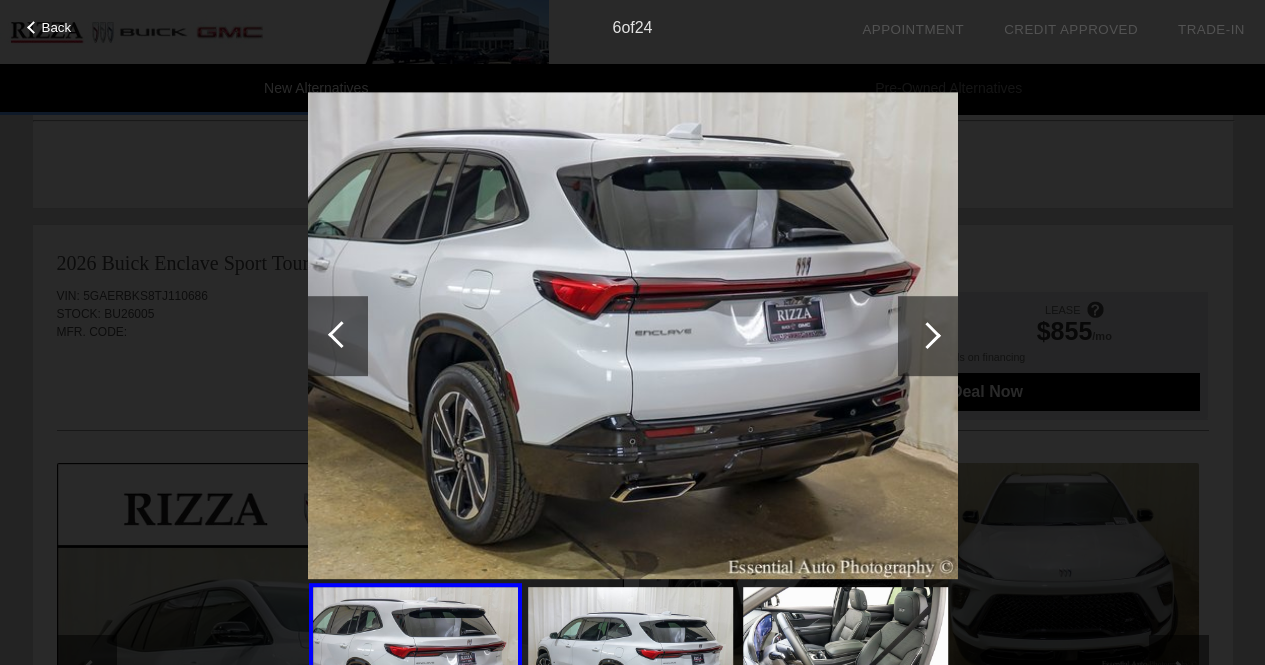 click at bounding box center (927, 335) 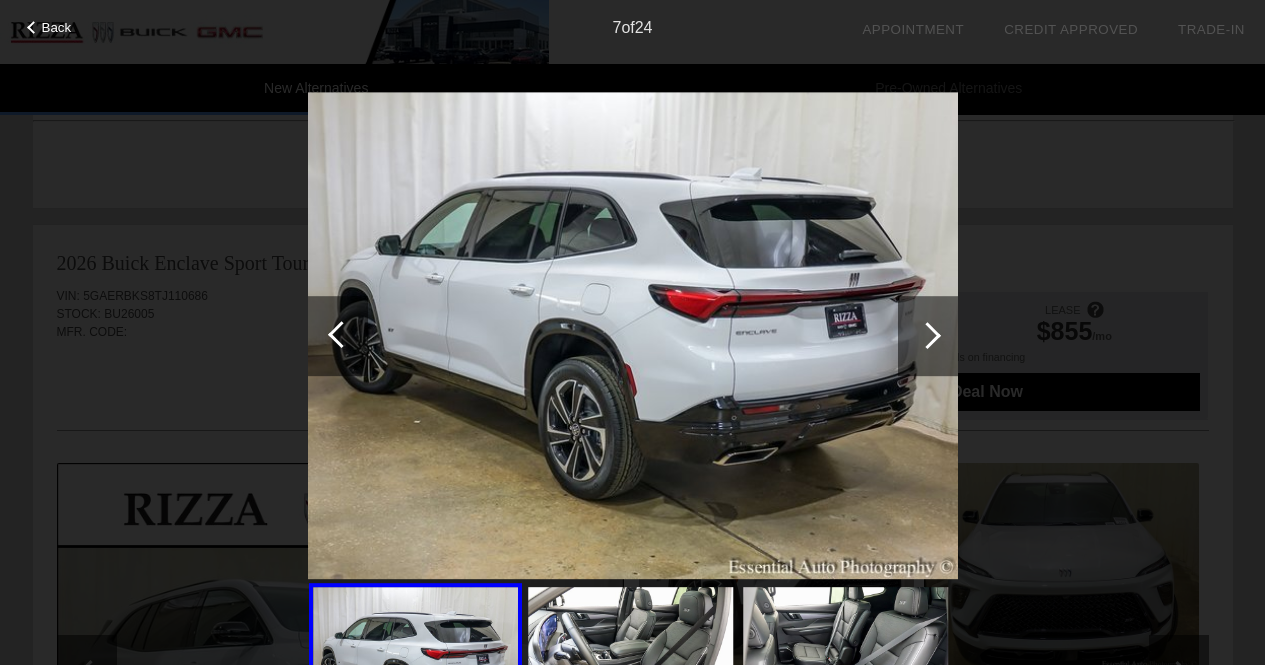 click at bounding box center [927, 335] 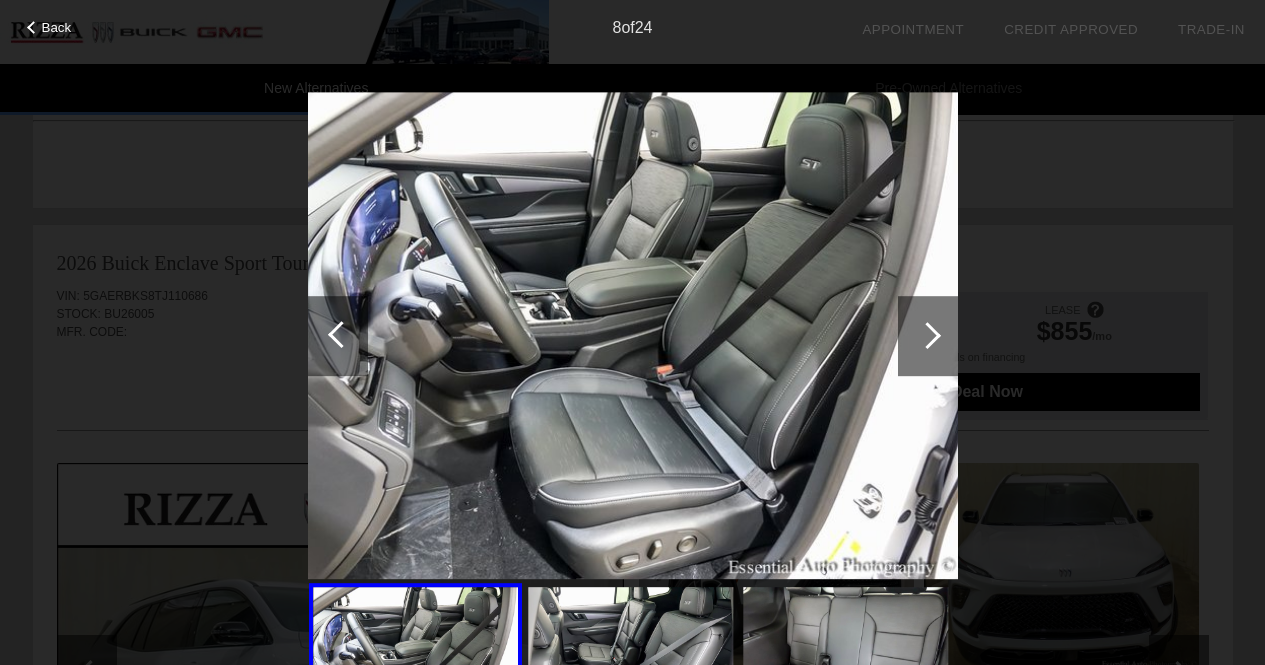 click at bounding box center (927, 335) 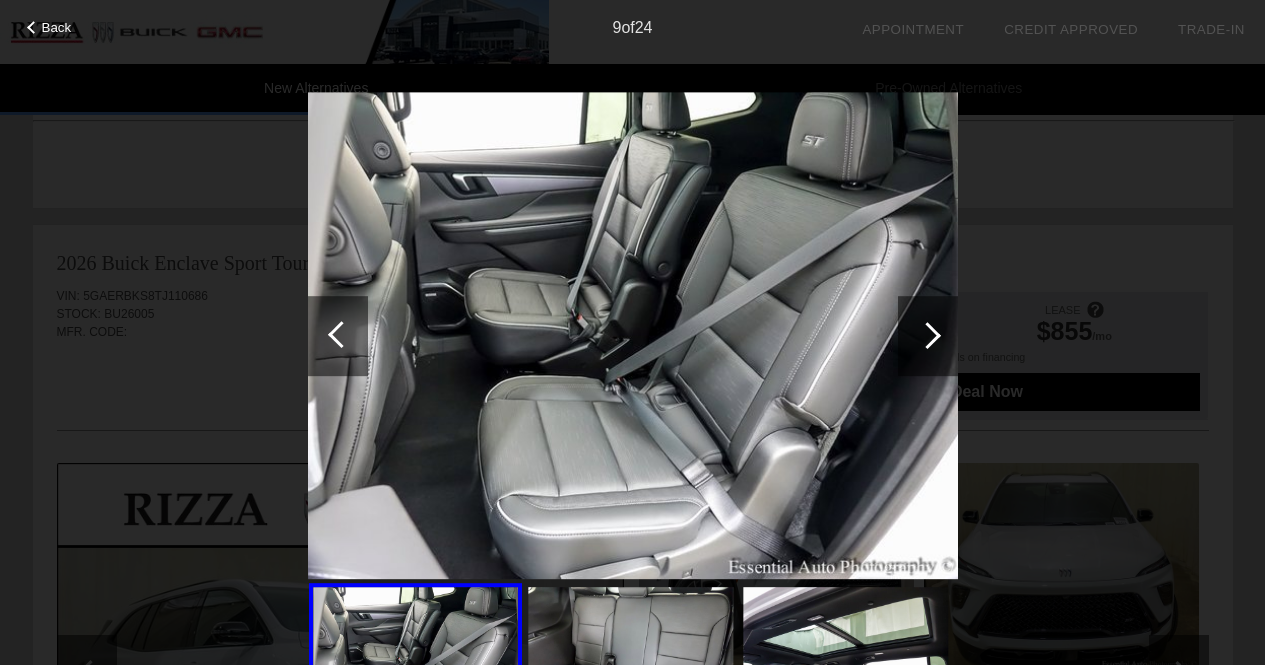 click at bounding box center [927, 335] 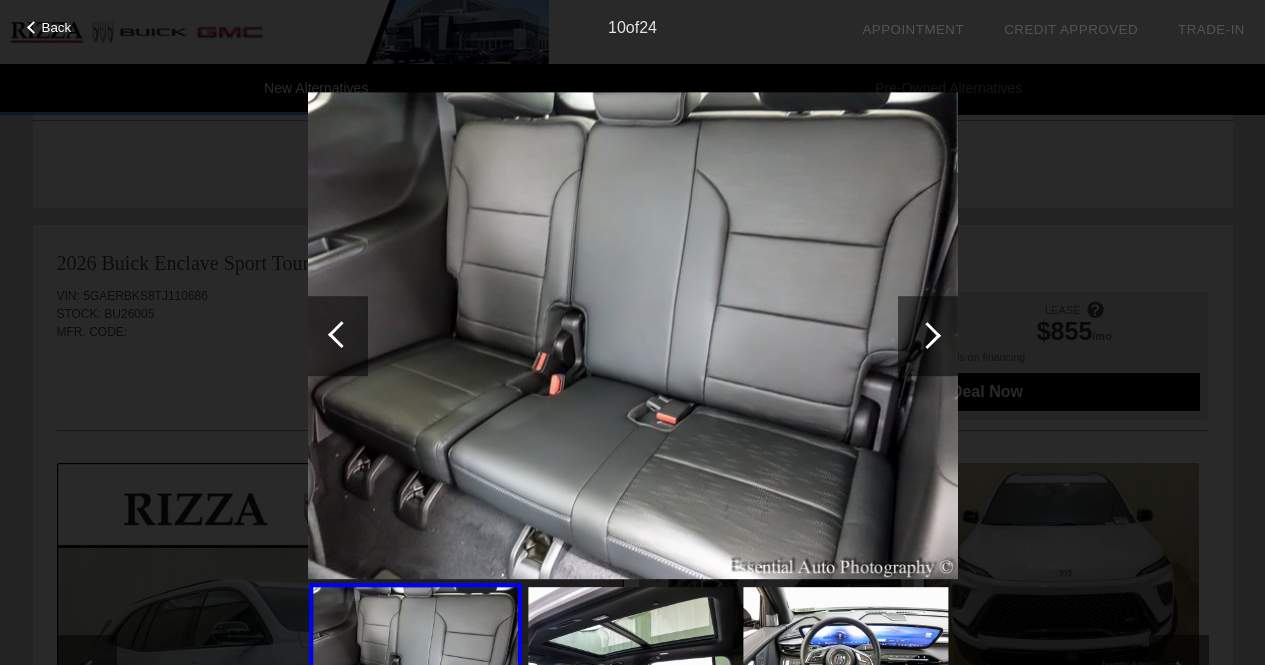 click at bounding box center [927, 335] 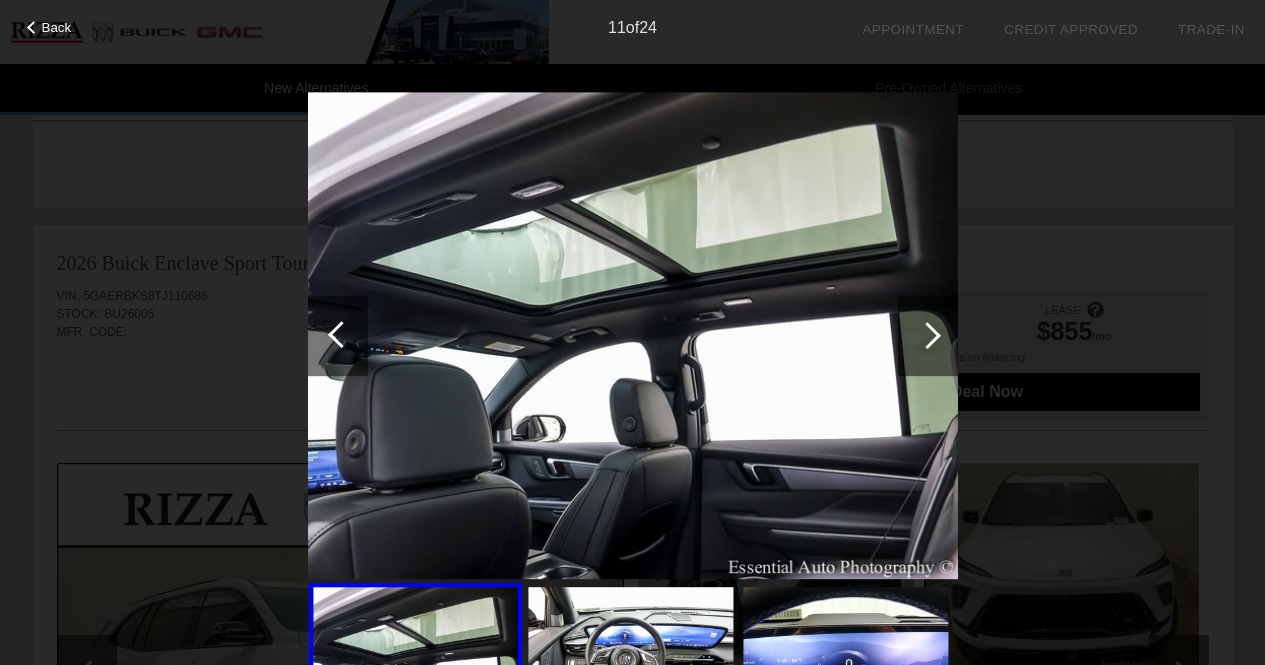 click at bounding box center (927, 335) 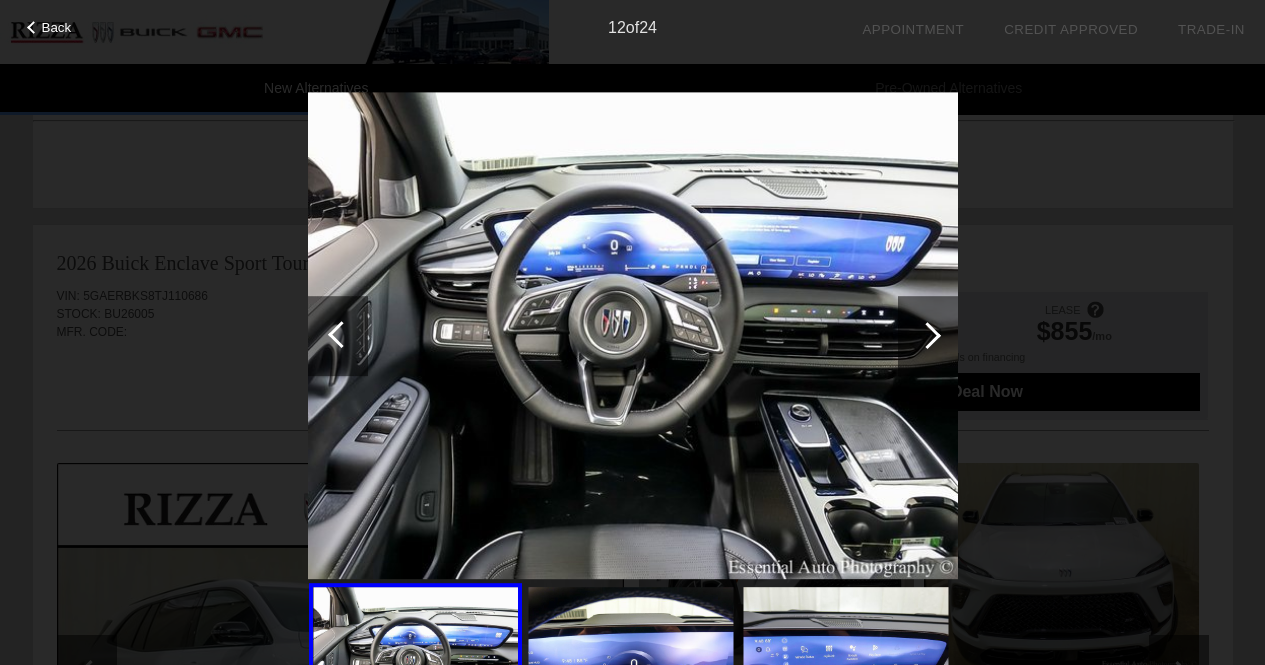 click at bounding box center [927, 335] 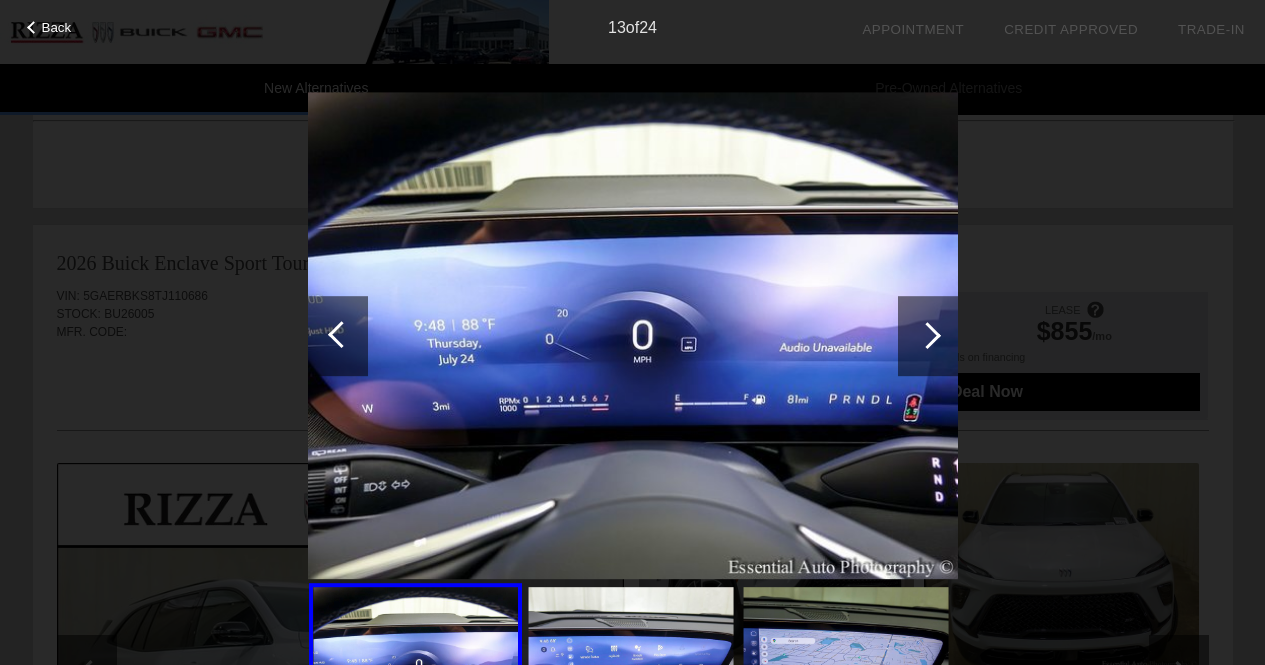 click at bounding box center [927, 335] 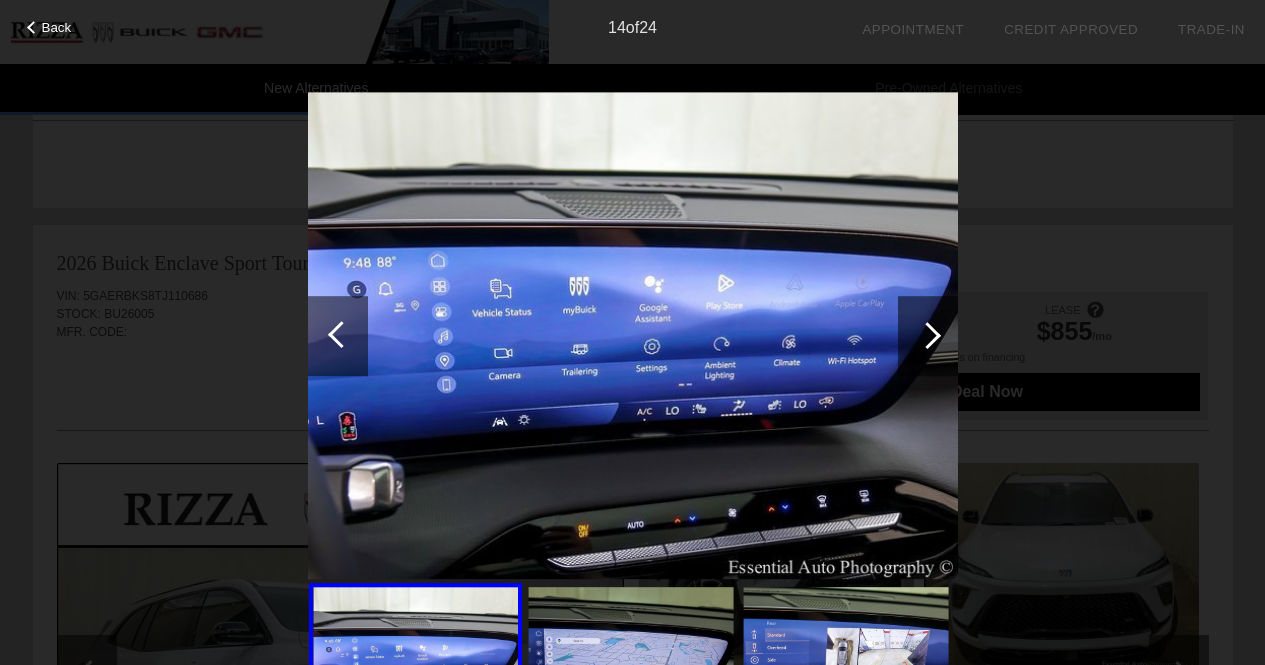 click at bounding box center [927, 335] 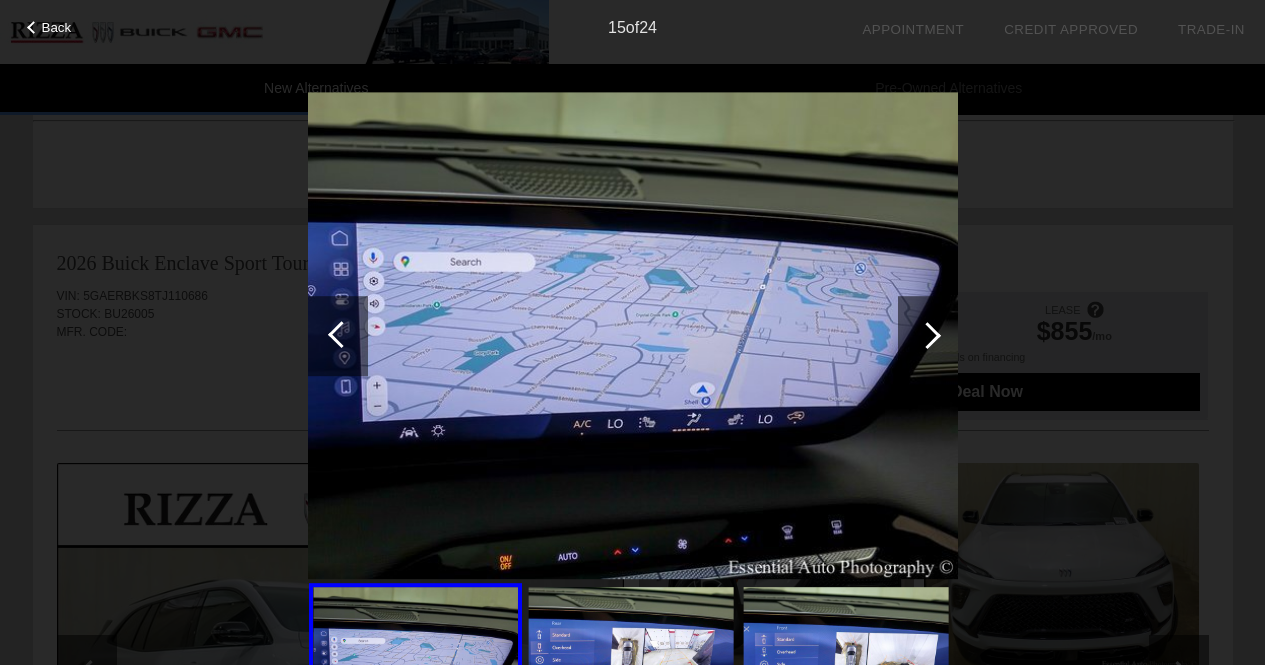 click at bounding box center [927, 335] 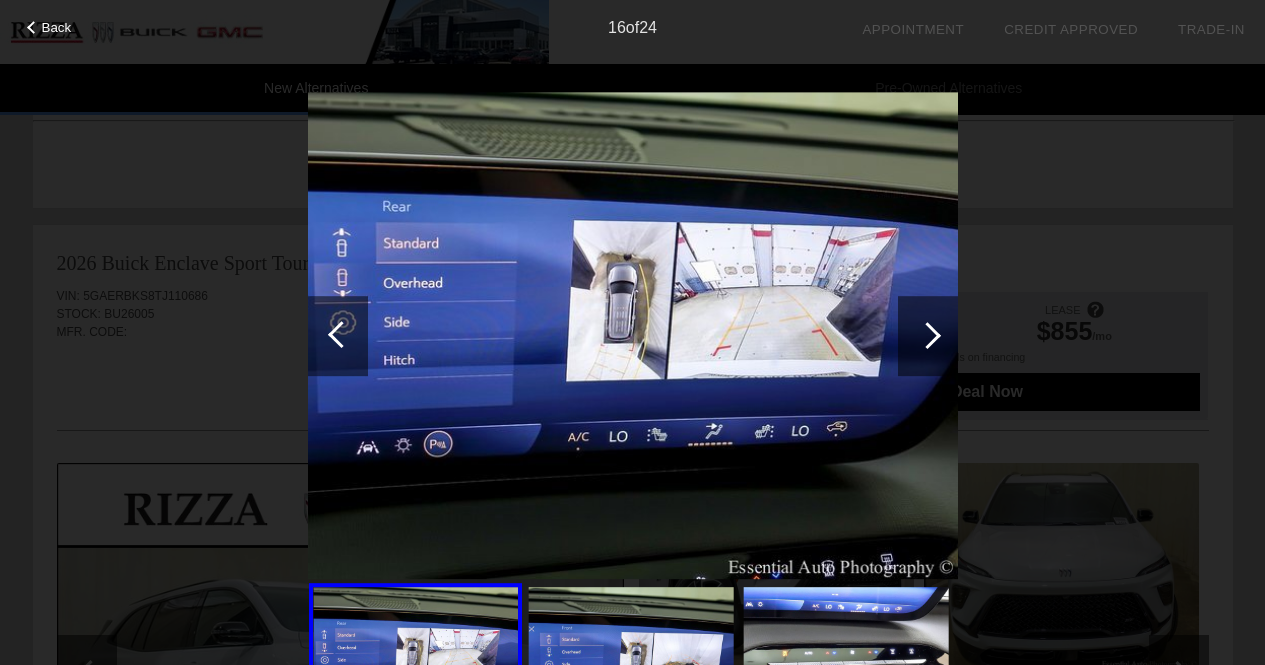 click at bounding box center (927, 335) 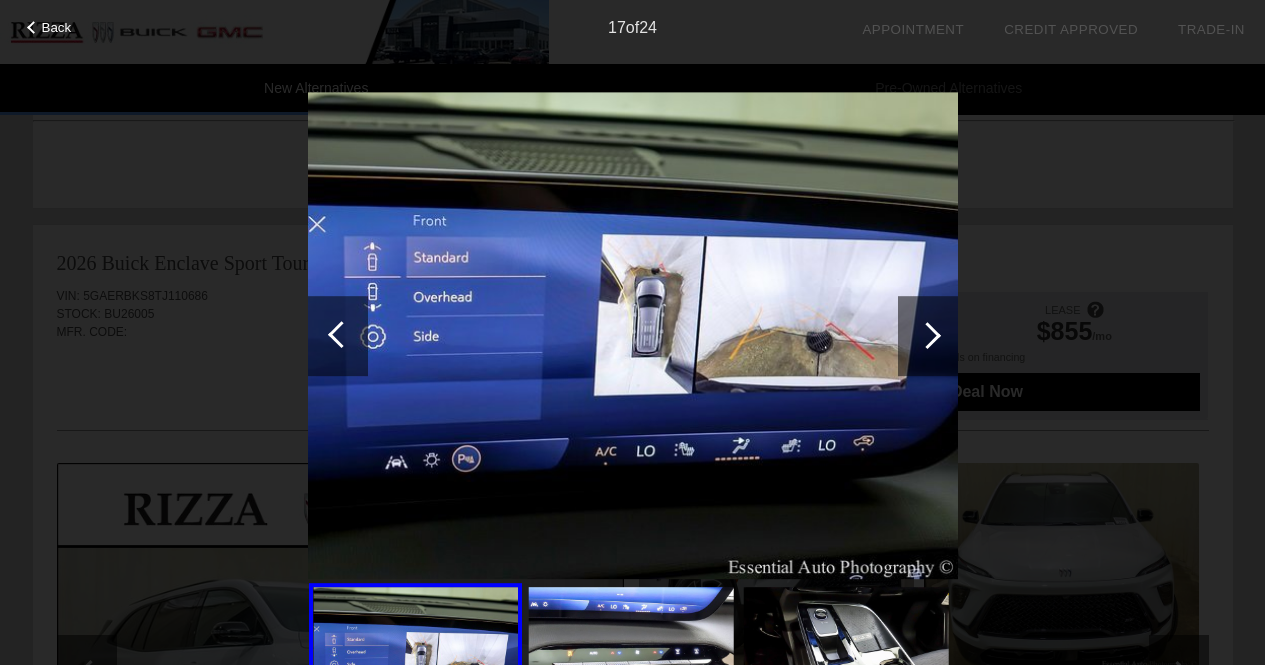 click at bounding box center (927, 335) 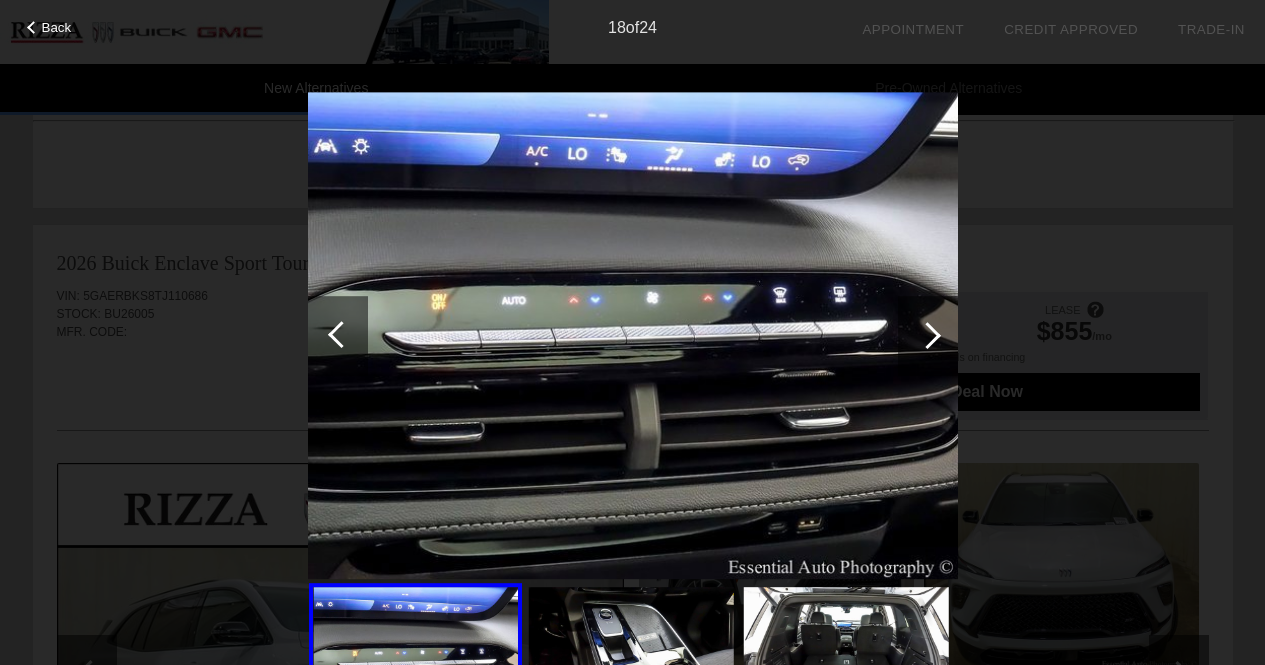 click at bounding box center (927, 335) 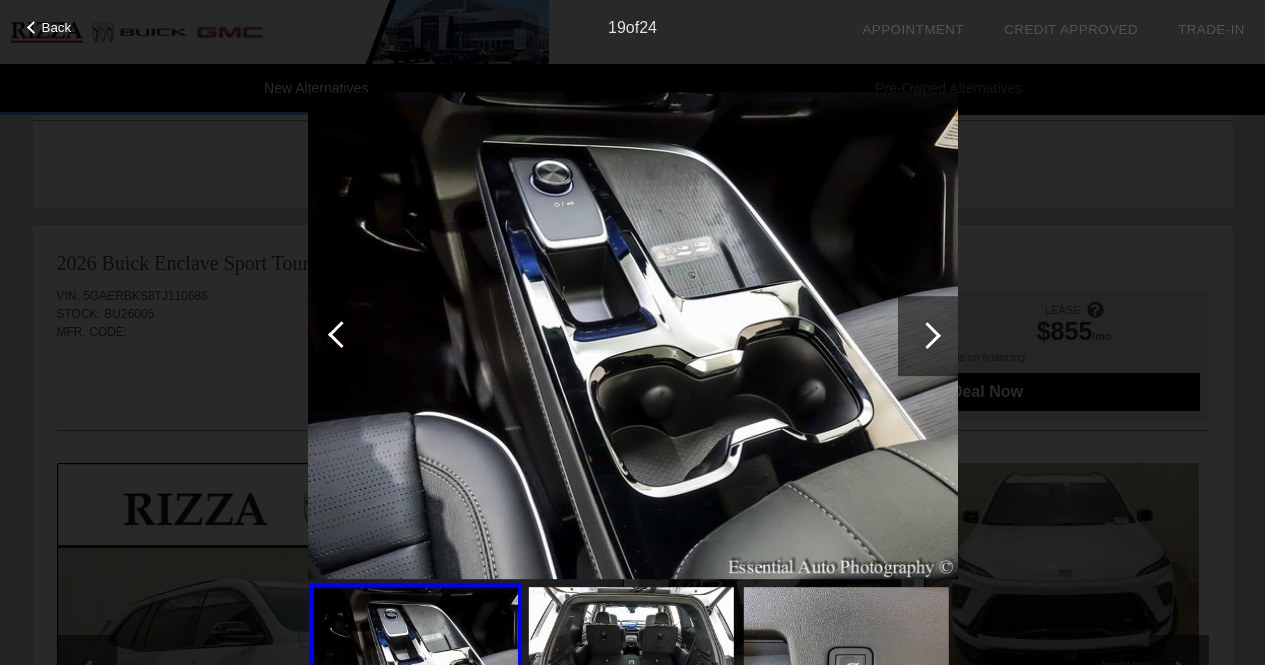click at bounding box center [927, 335] 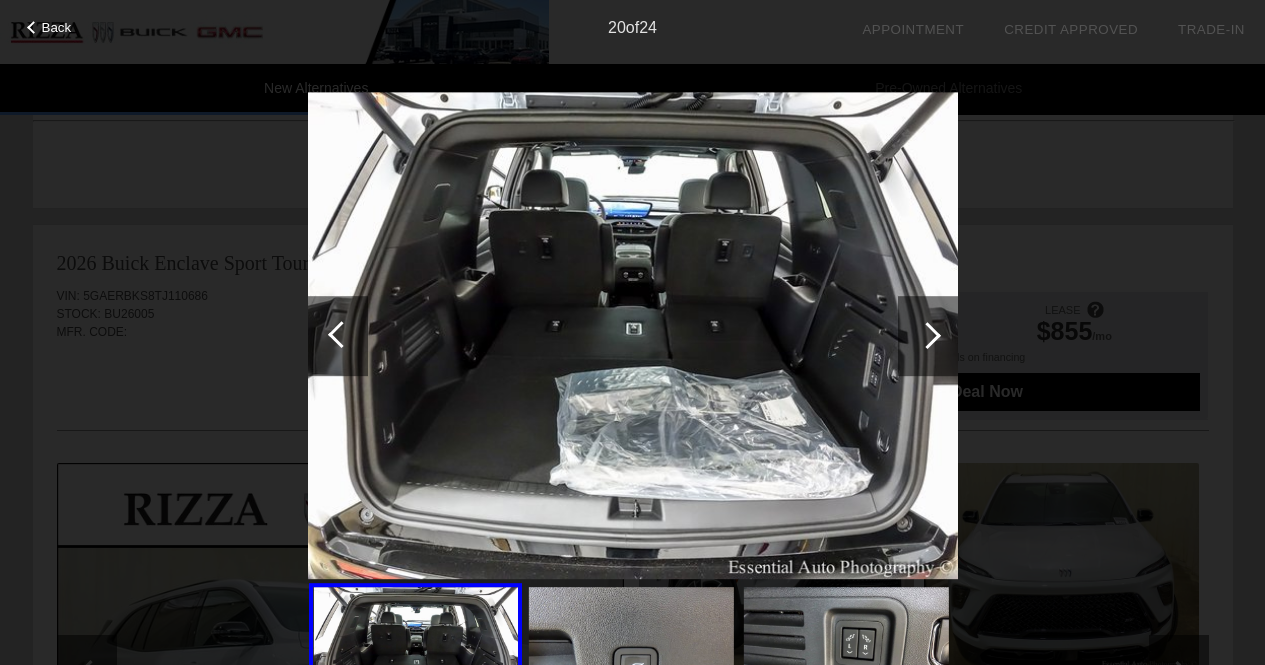 click at bounding box center [927, 335] 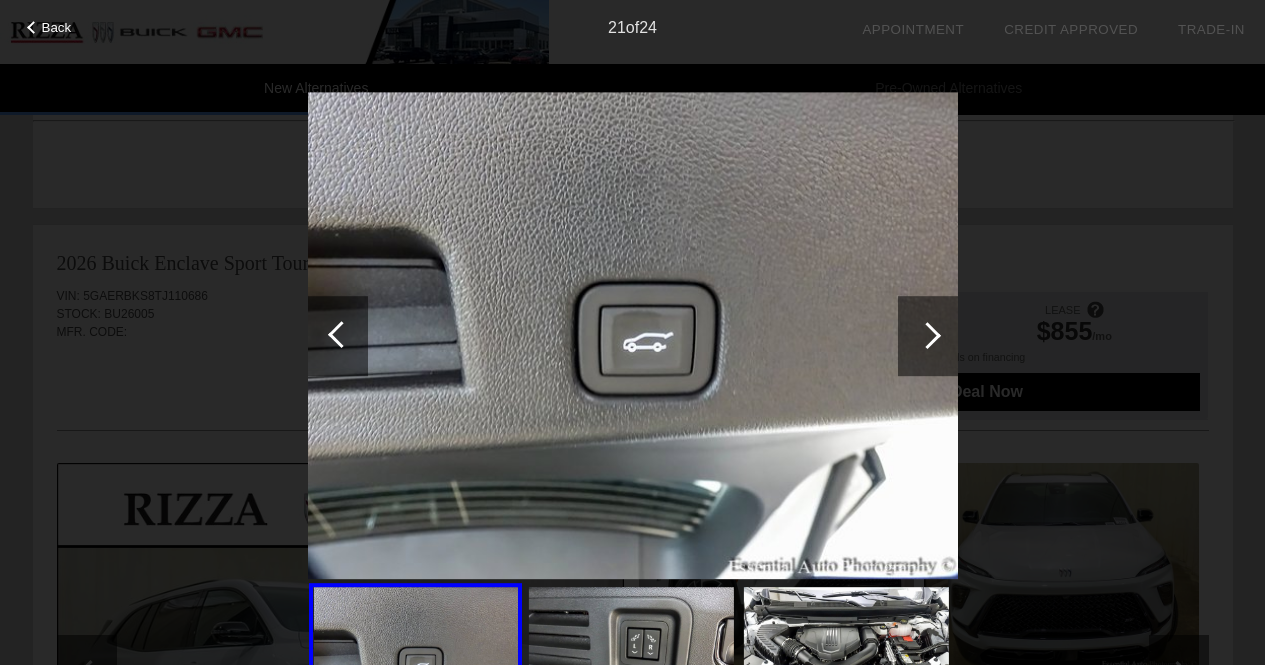 click at bounding box center [927, 335] 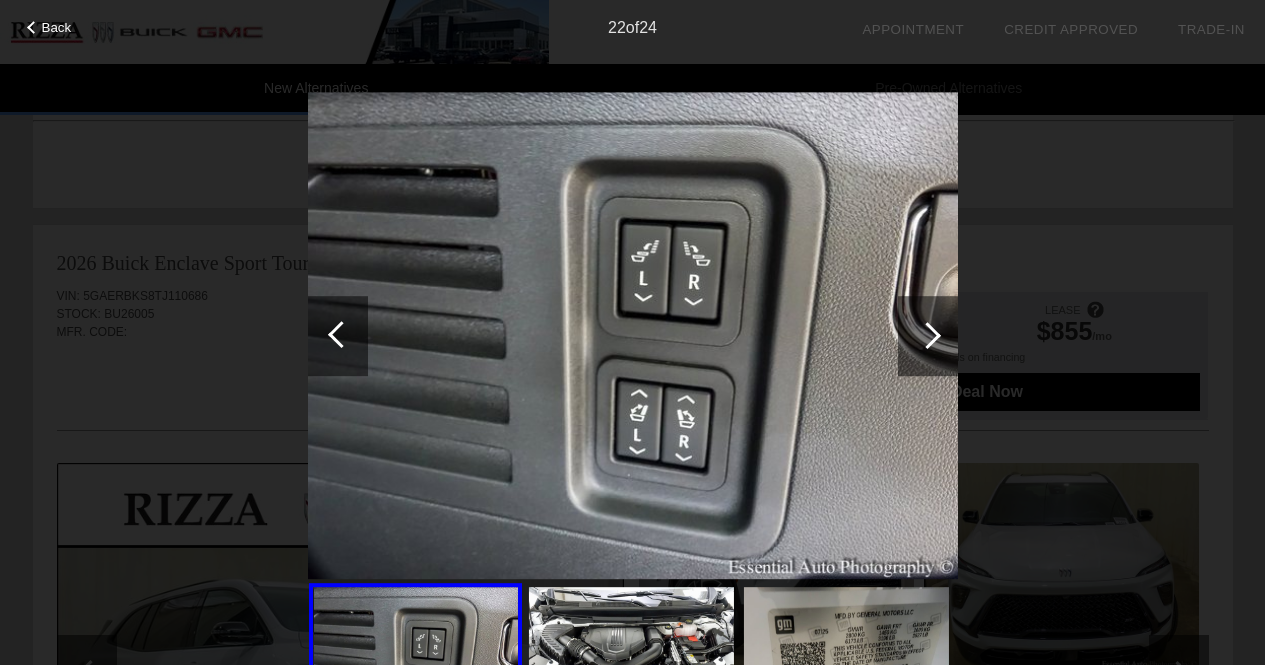 click at bounding box center (927, 335) 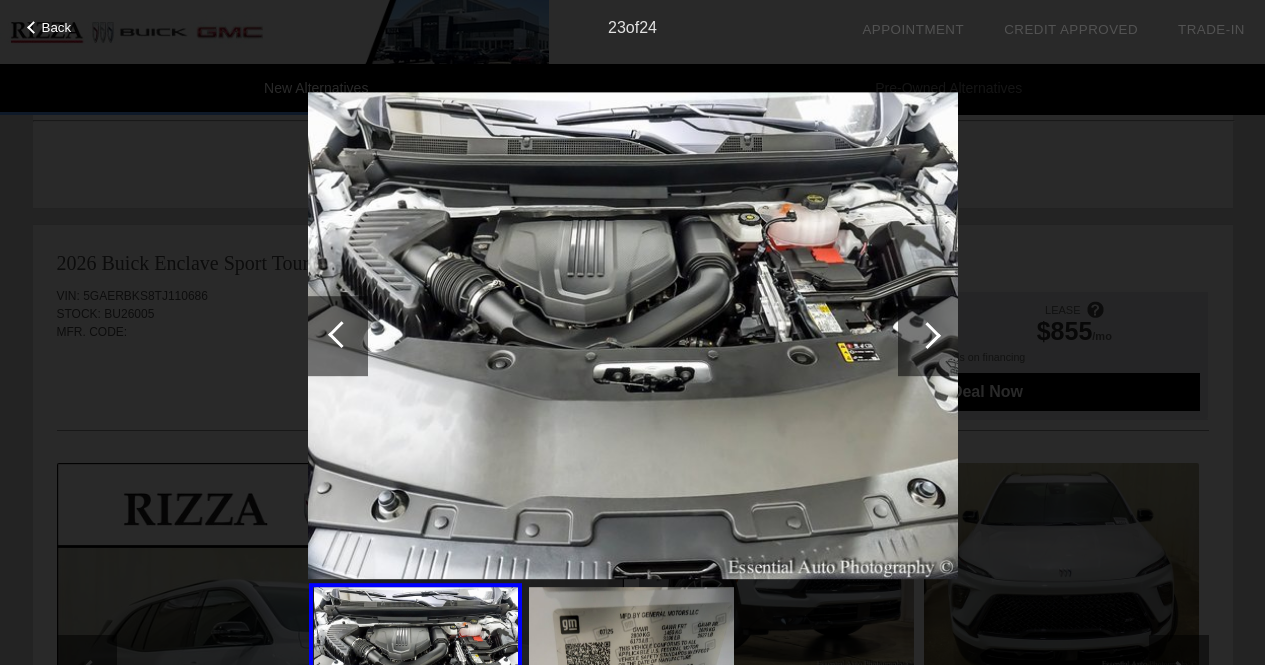 click at bounding box center [927, 335] 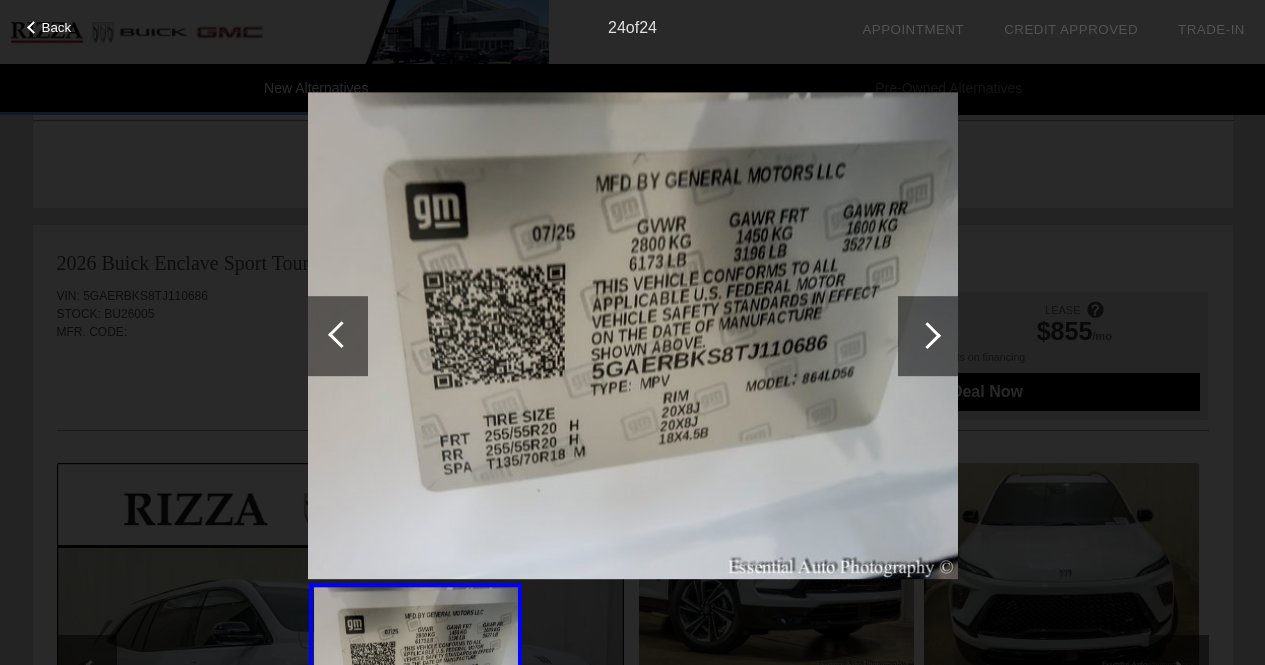 click at bounding box center [927, 335] 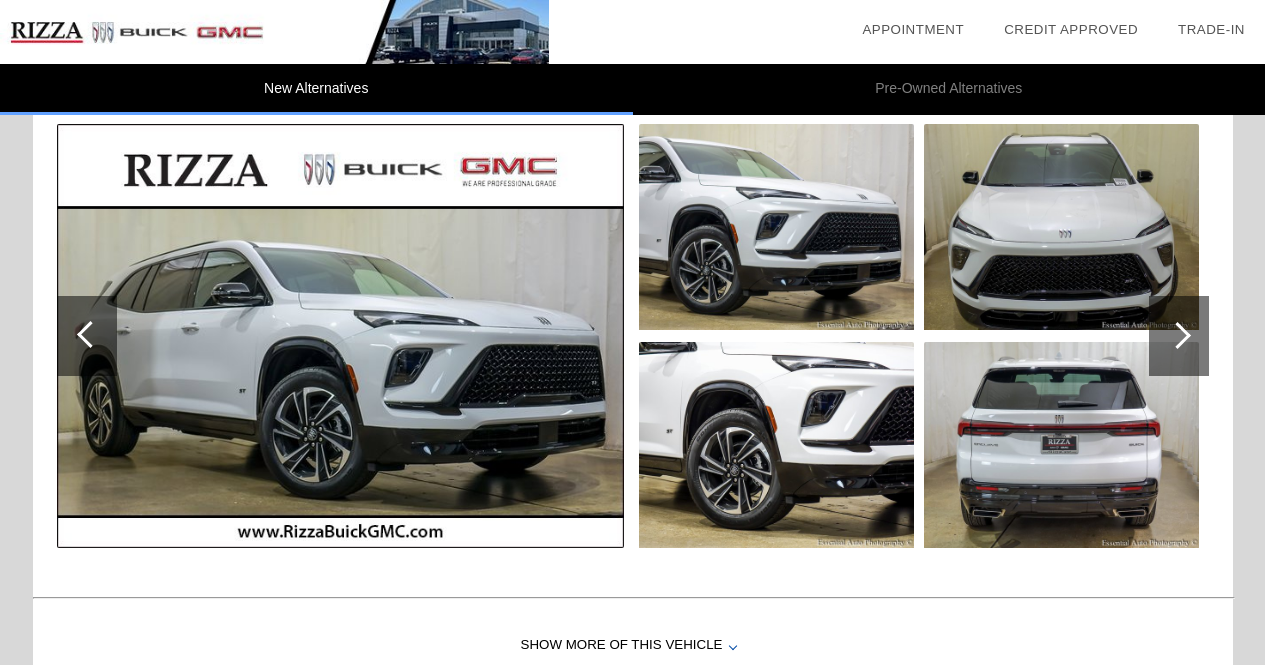 scroll, scrollTop: 1152, scrollLeft: 0, axis: vertical 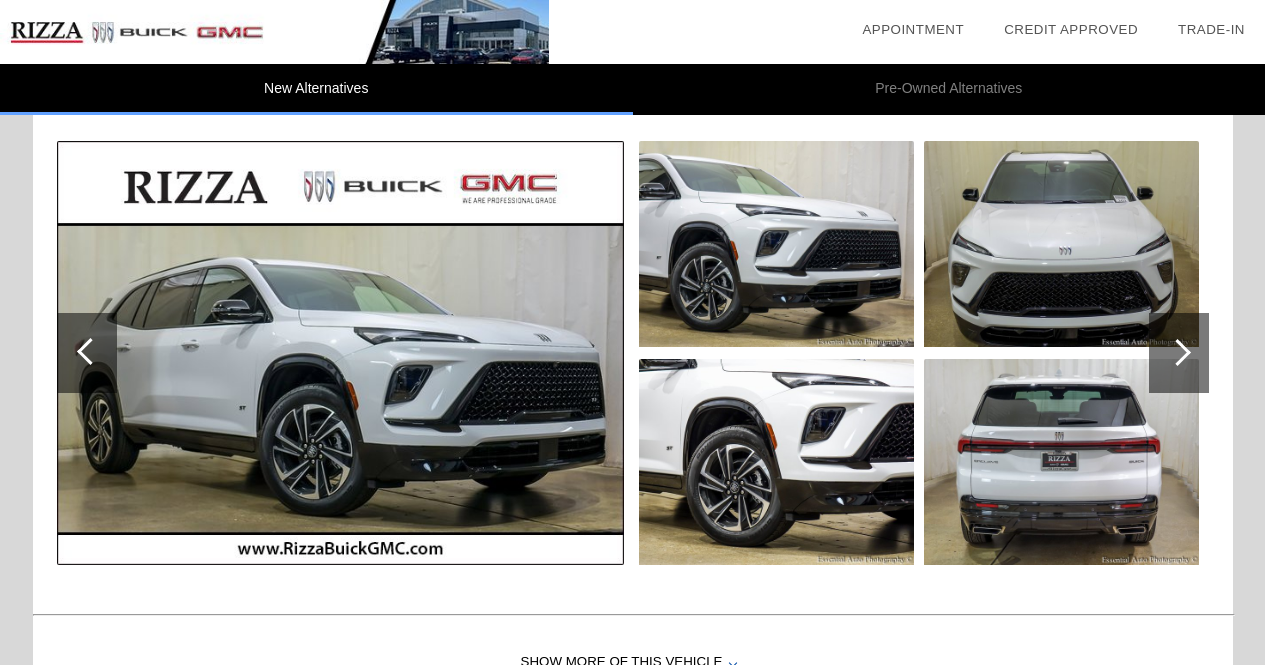 click at bounding box center (776, 244) 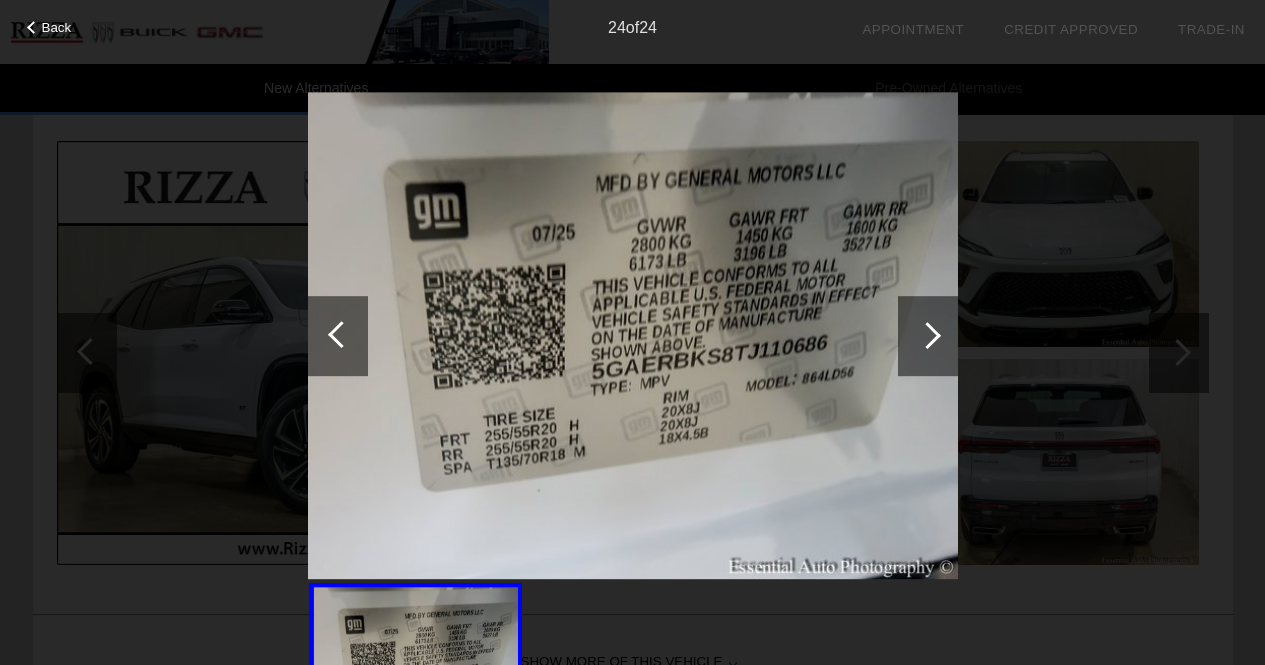 click on "Back" at bounding box center (50, 25) 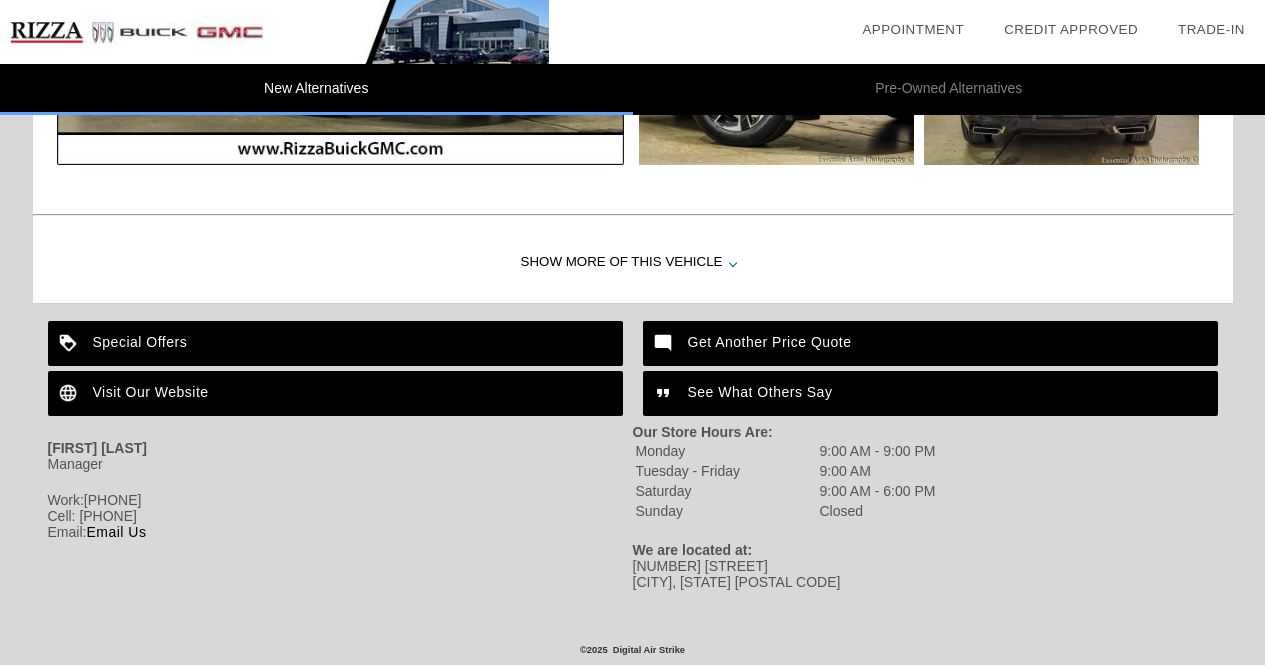 scroll, scrollTop: 1452, scrollLeft: 0, axis: vertical 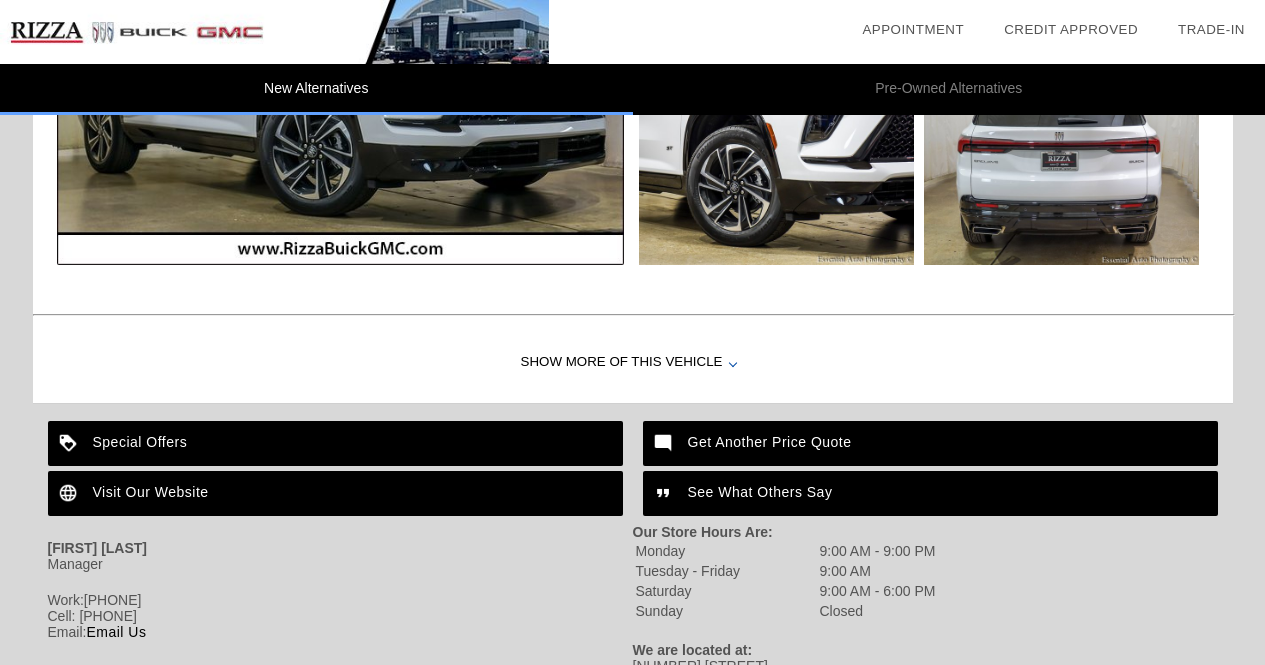 drag, startPoint x: 685, startPoint y: 361, endPoint x: 764, endPoint y: 365, distance: 79.101204 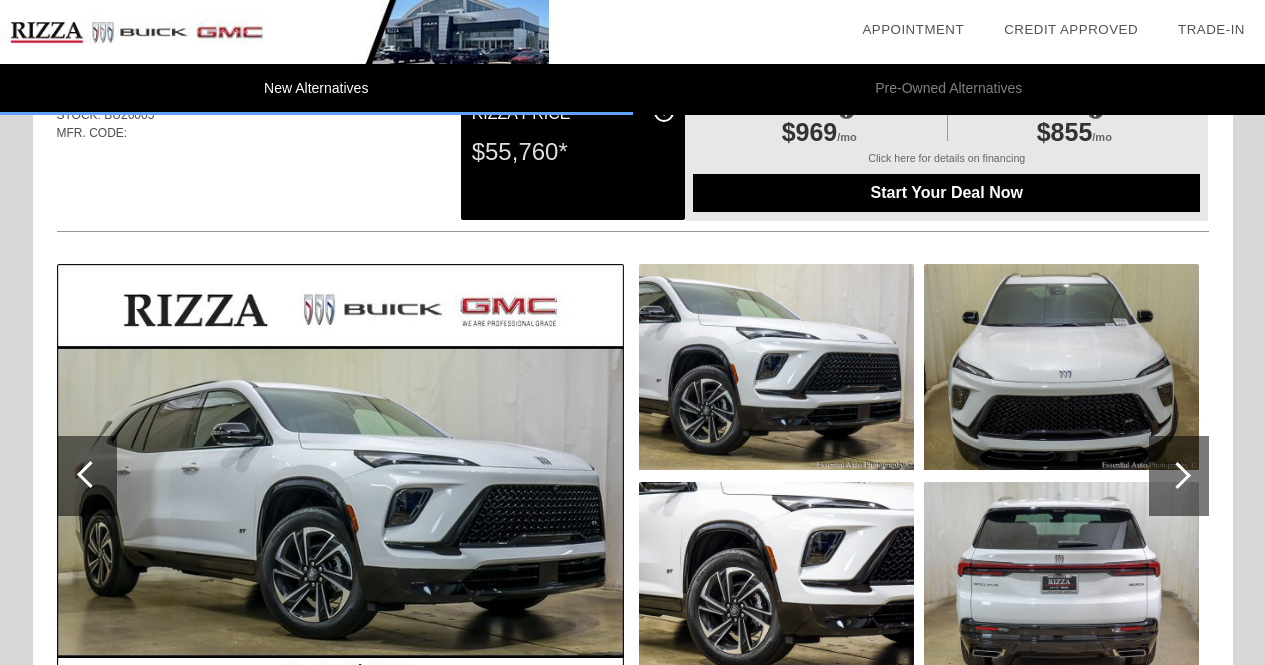 scroll, scrollTop: 952, scrollLeft: 0, axis: vertical 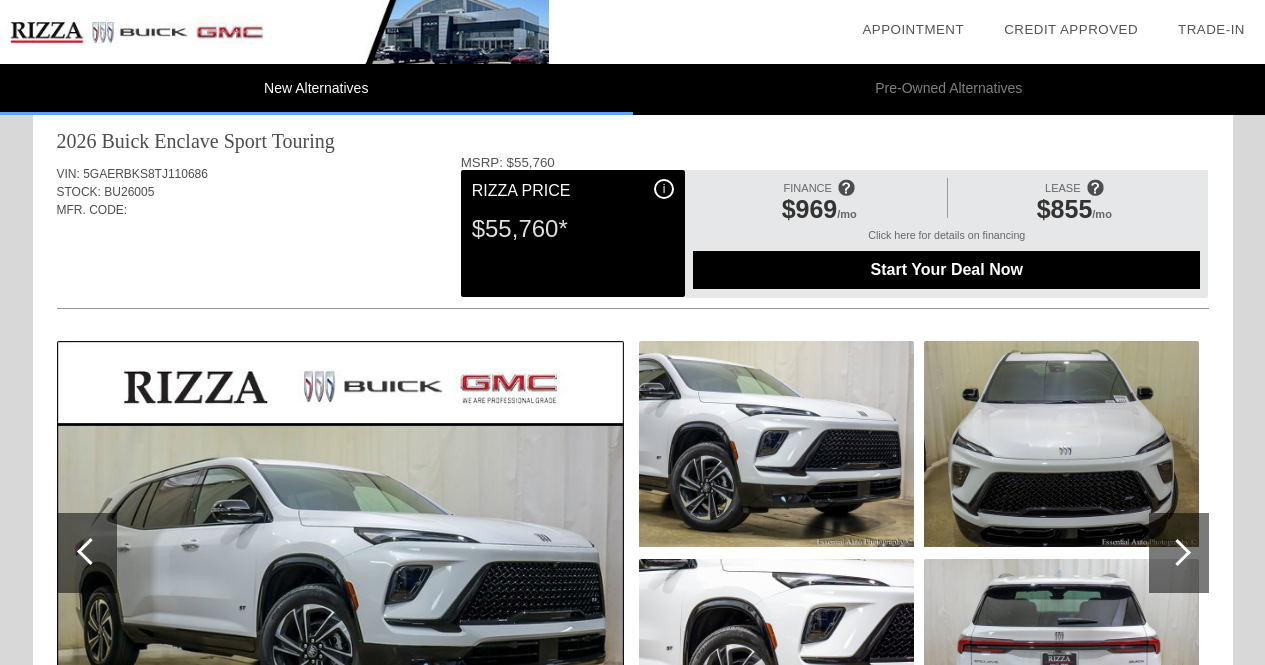 click on "FINANCE" at bounding box center [808, 188] 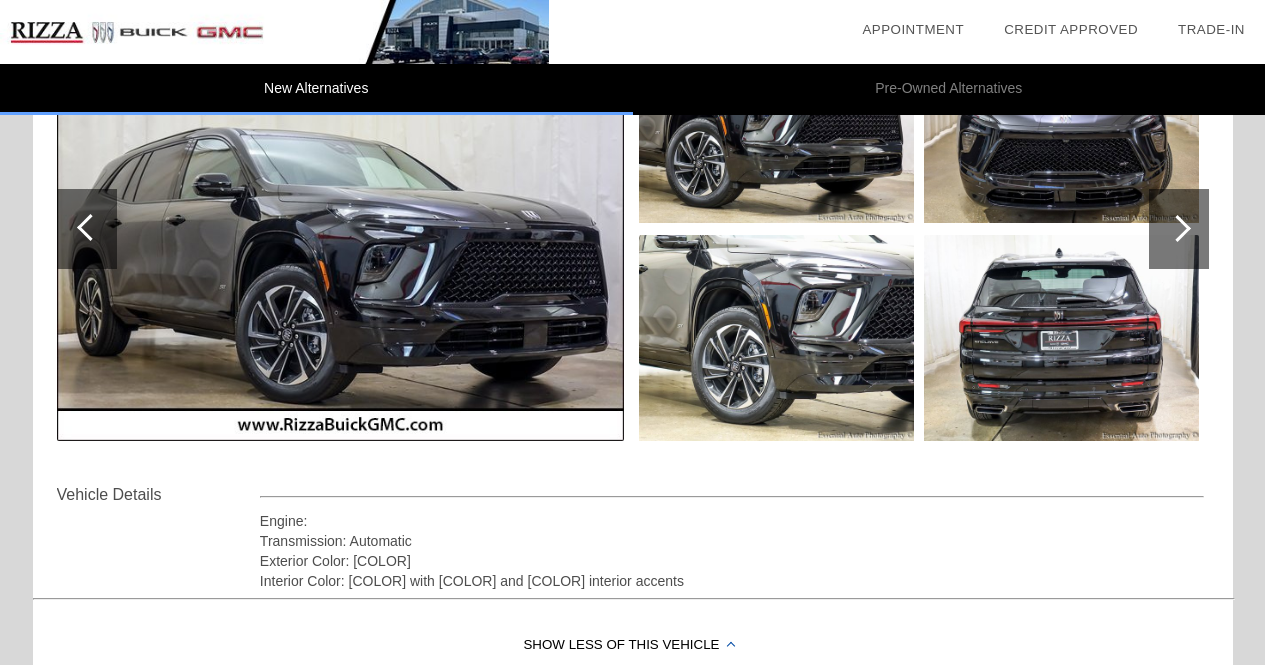scroll, scrollTop: 252, scrollLeft: 0, axis: vertical 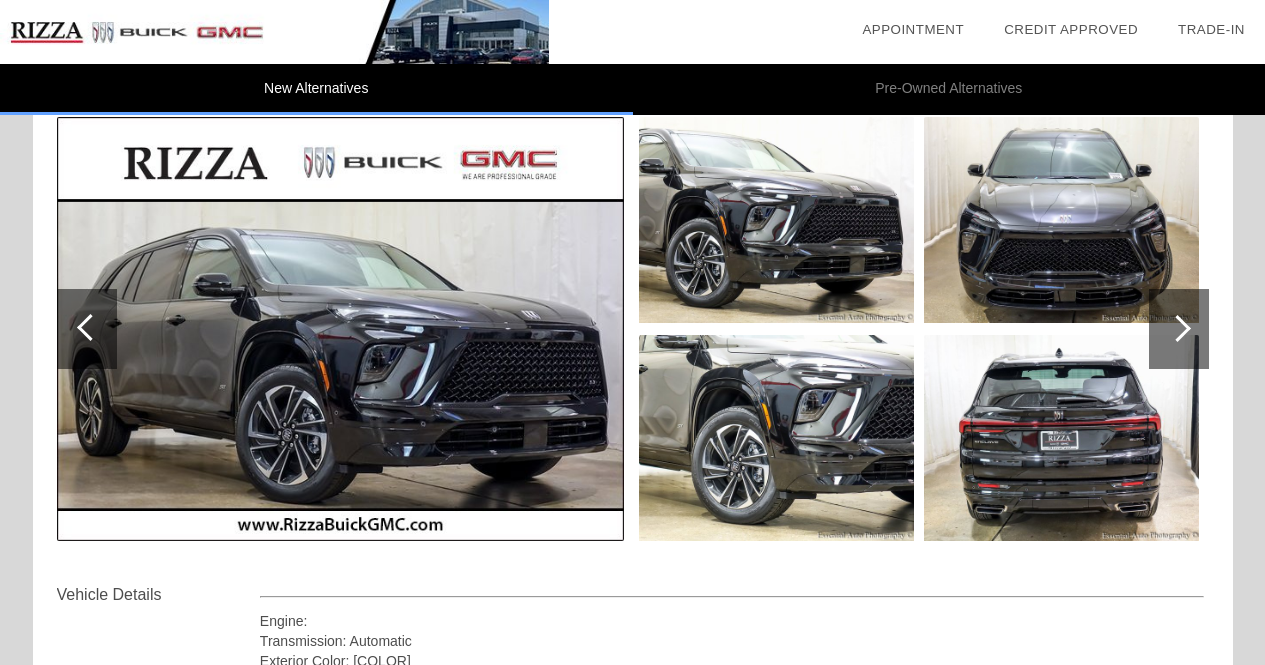 click at bounding box center [340, 329] 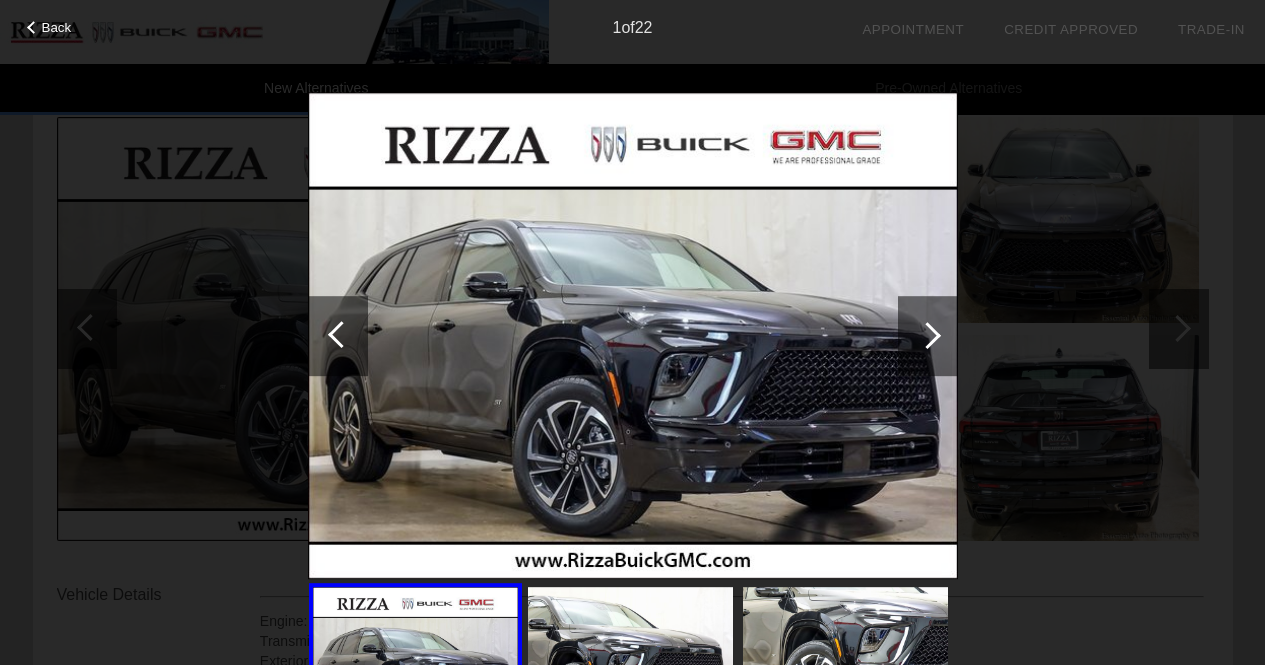 click at bounding box center (927, 335) 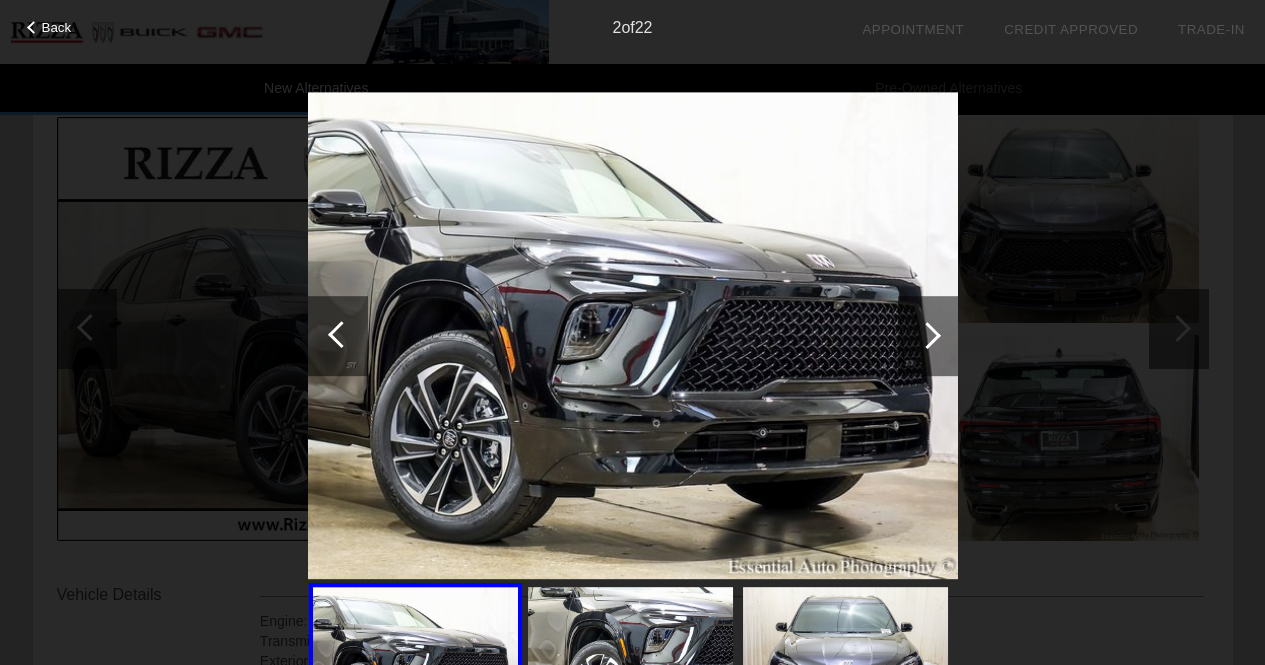 click at bounding box center (927, 335) 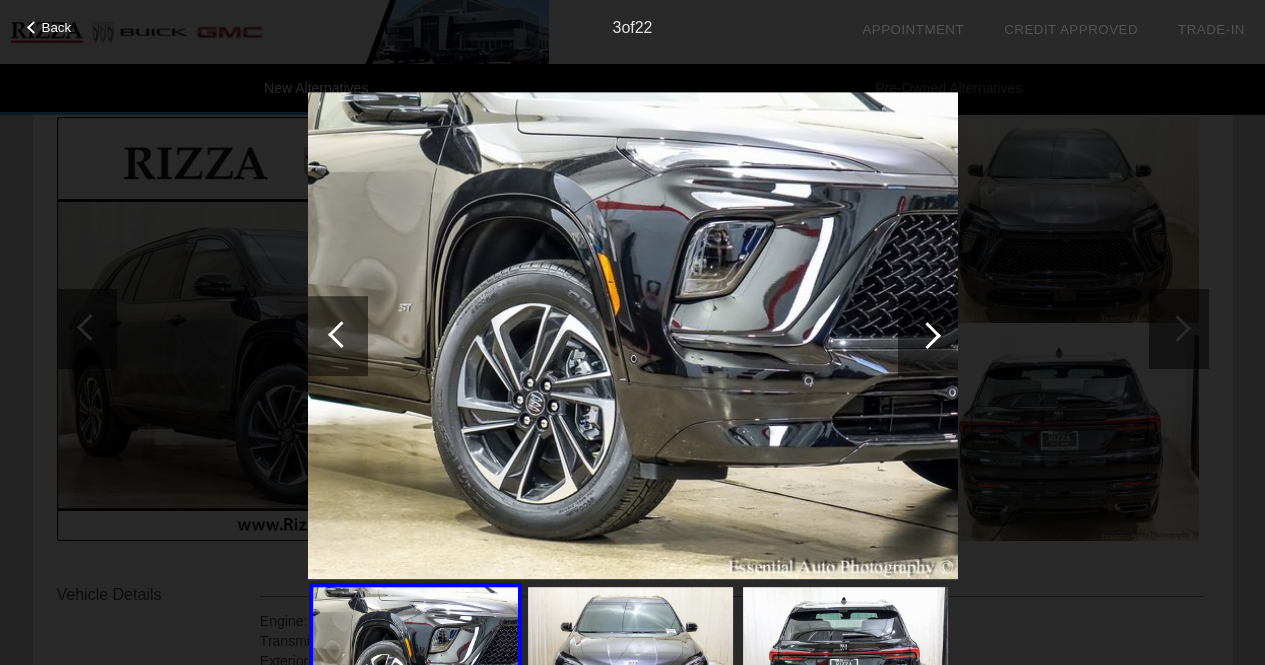 click at bounding box center [927, 335] 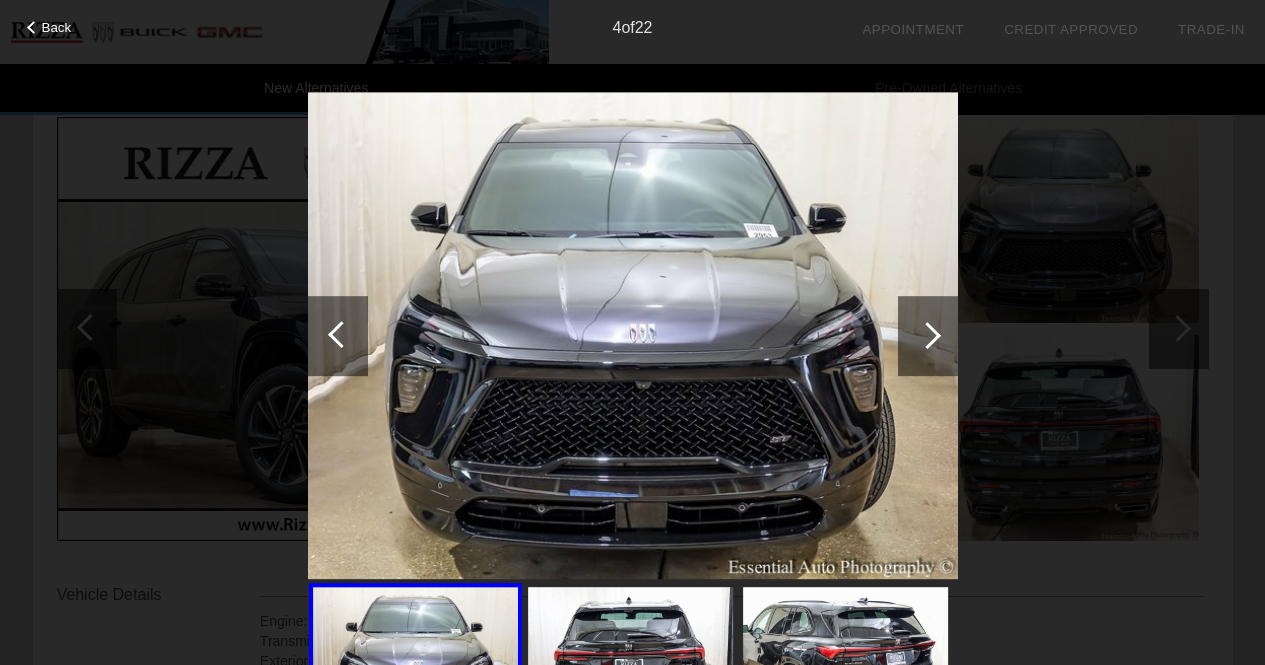 click at bounding box center (927, 335) 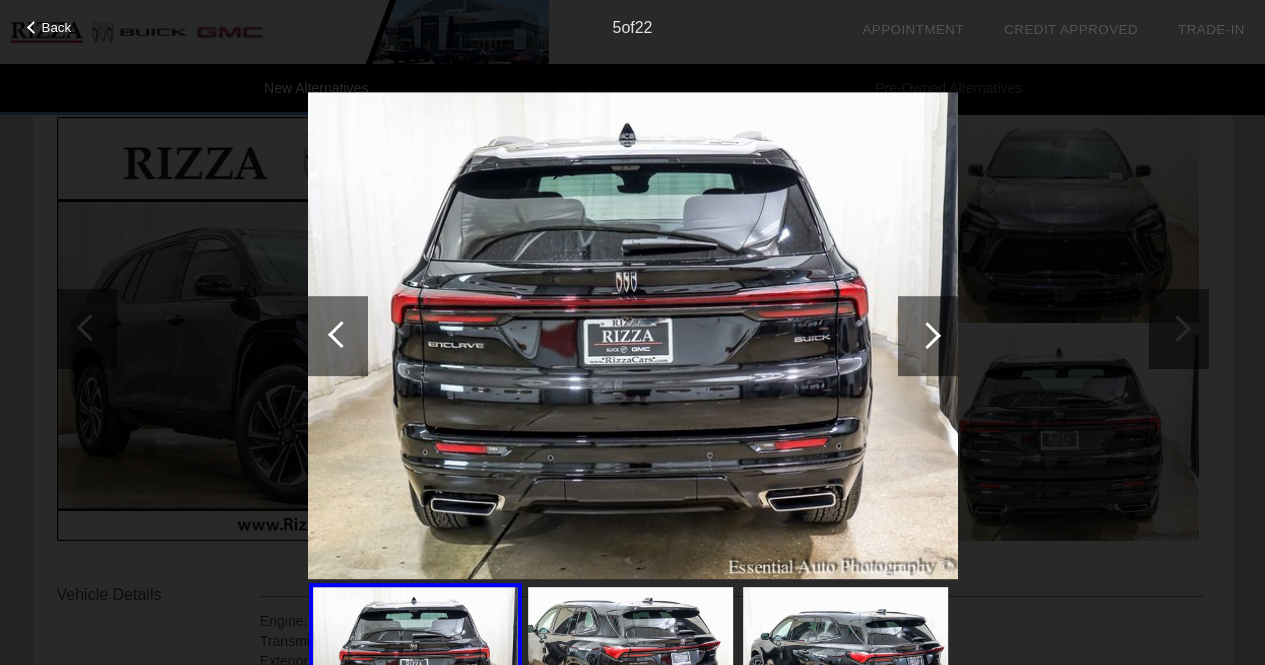 click at bounding box center [927, 335] 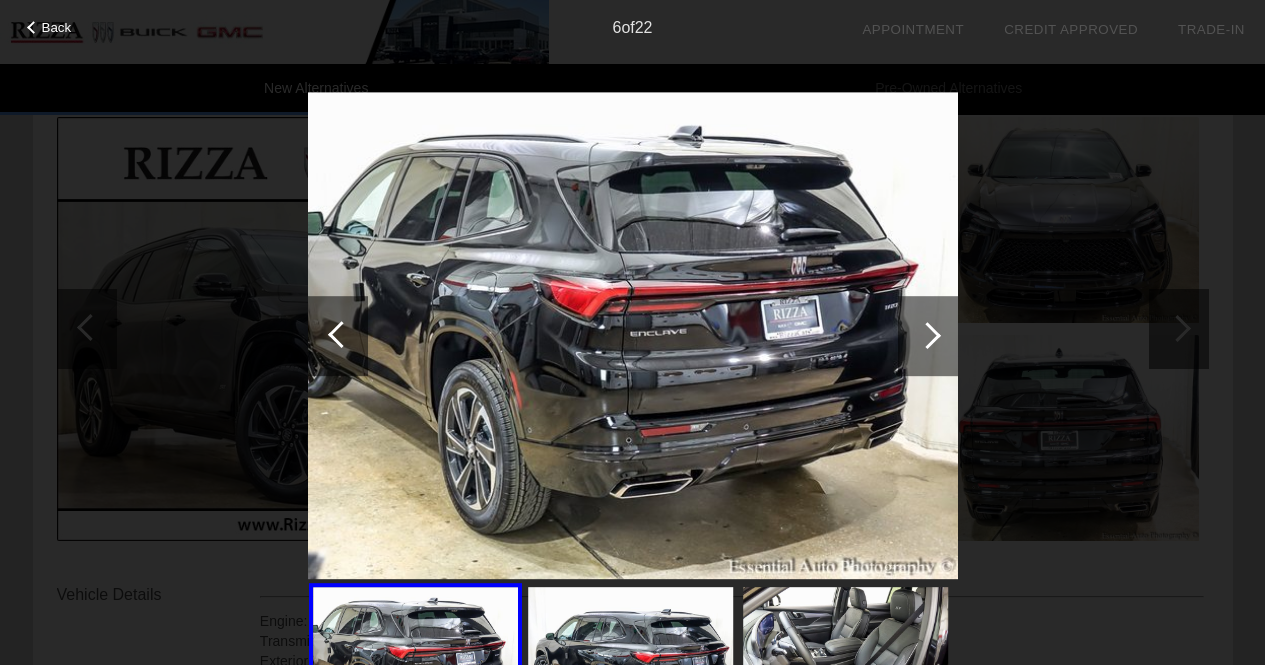 click at bounding box center [927, 335] 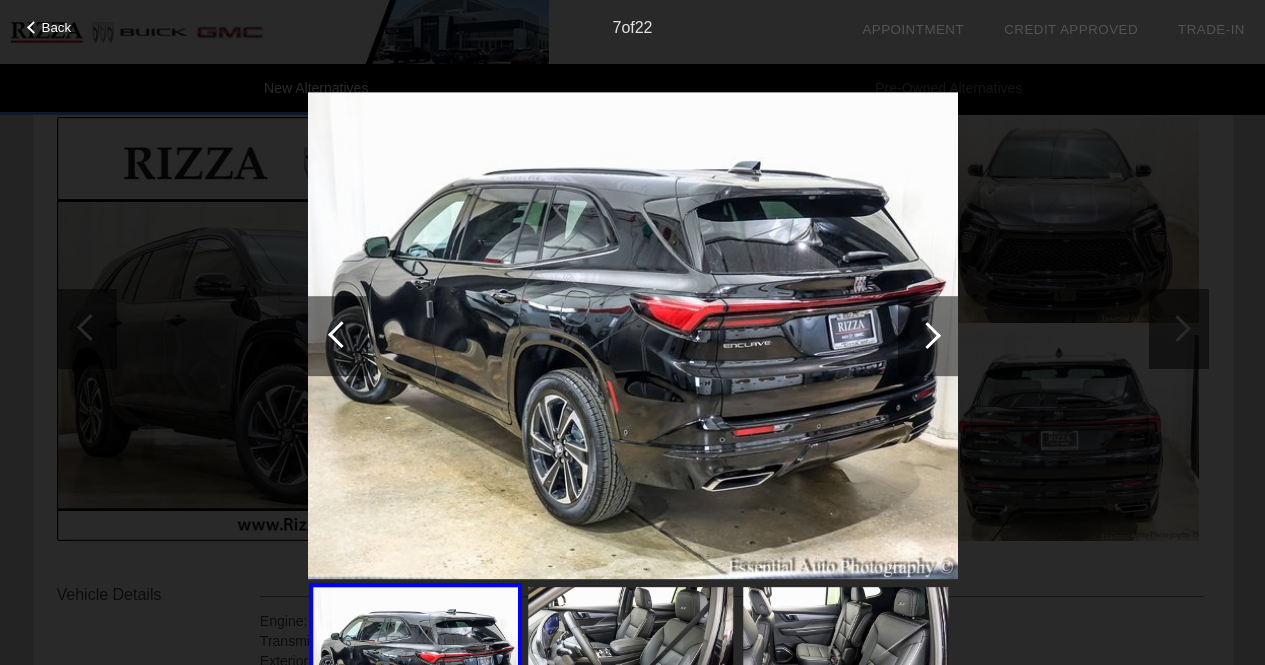 click at bounding box center [927, 335] 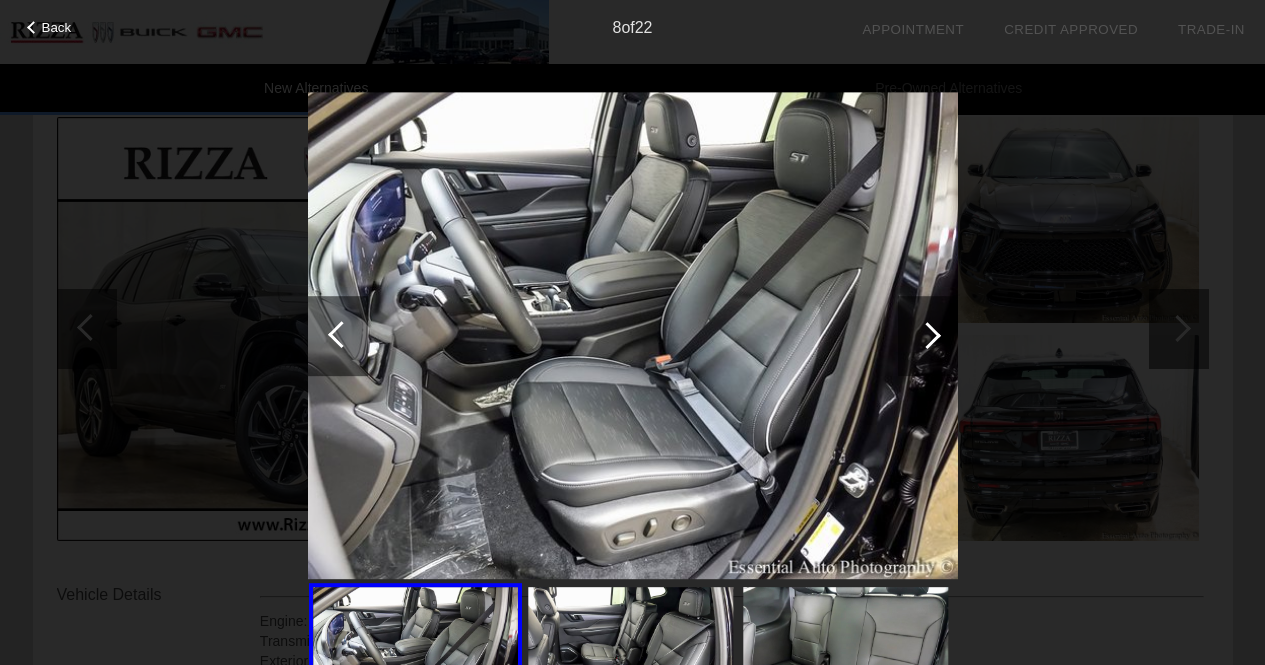 click at bounding box center (927, 335) 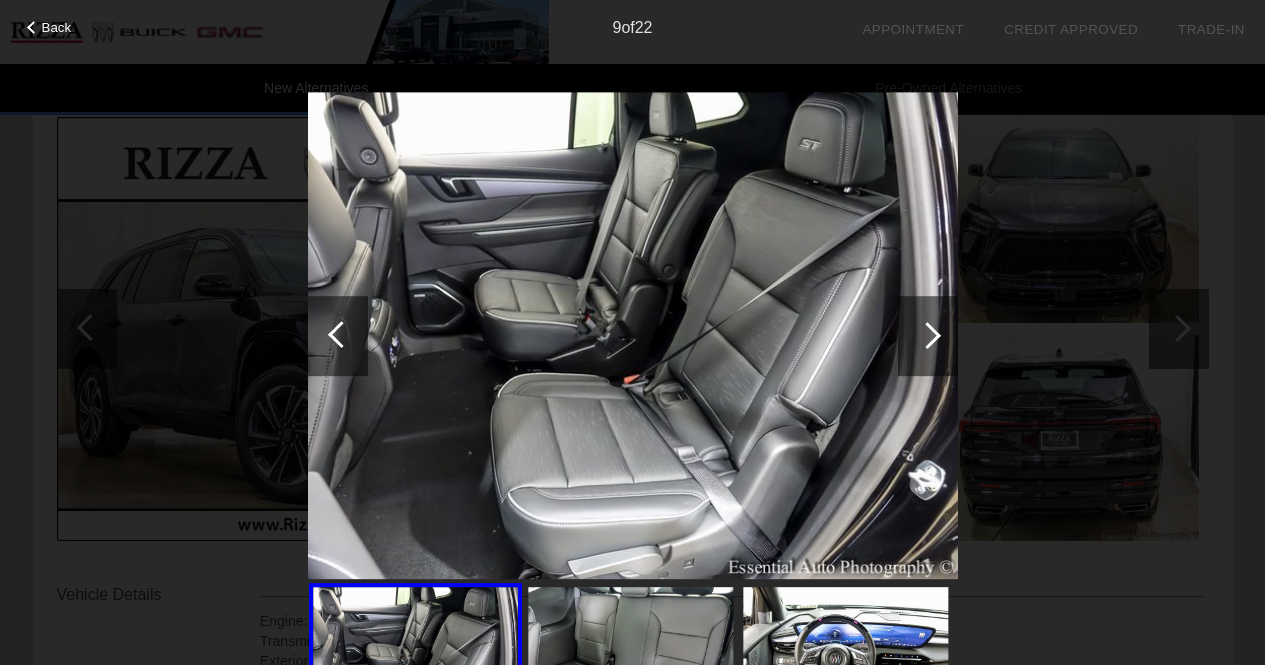 click at bounding box center [927, 335] 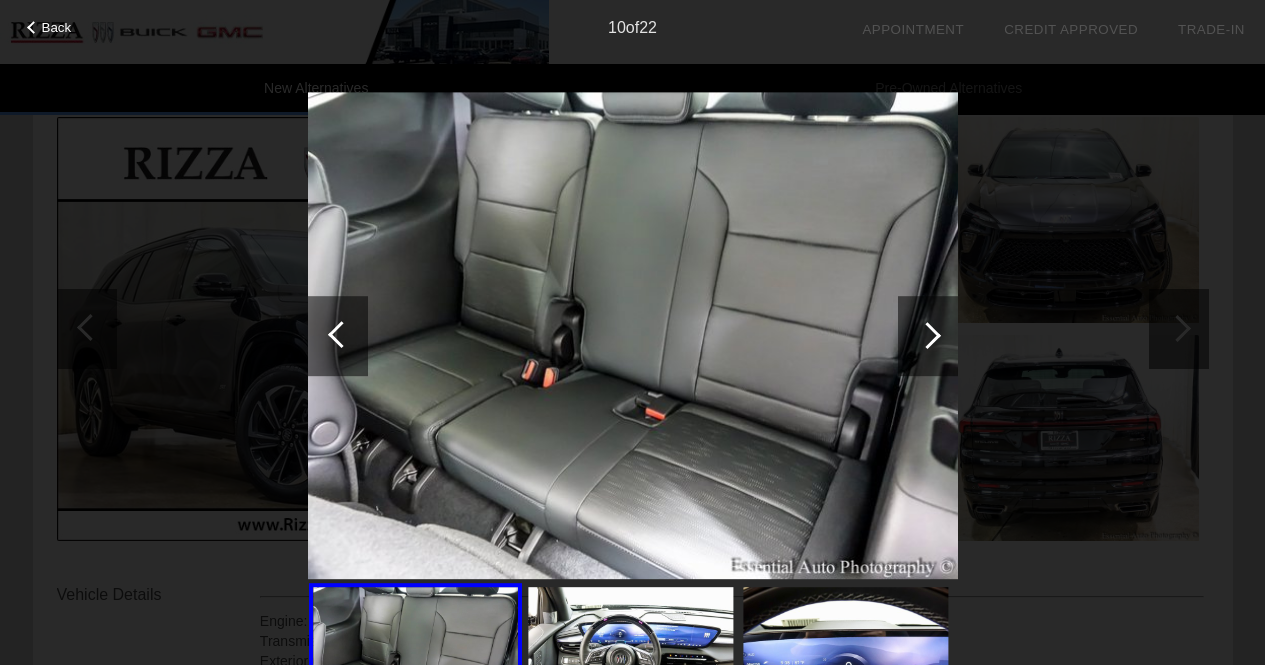 click at bounding box center [927, 335] 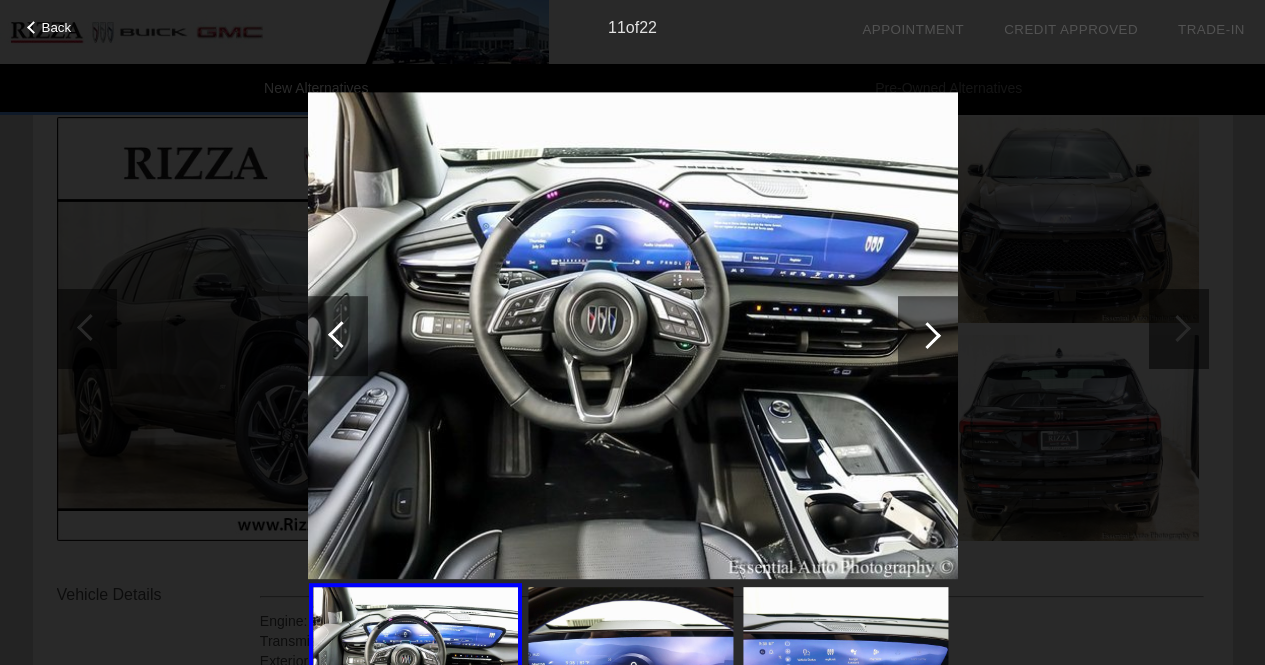 click at bounding box center [927, 335] 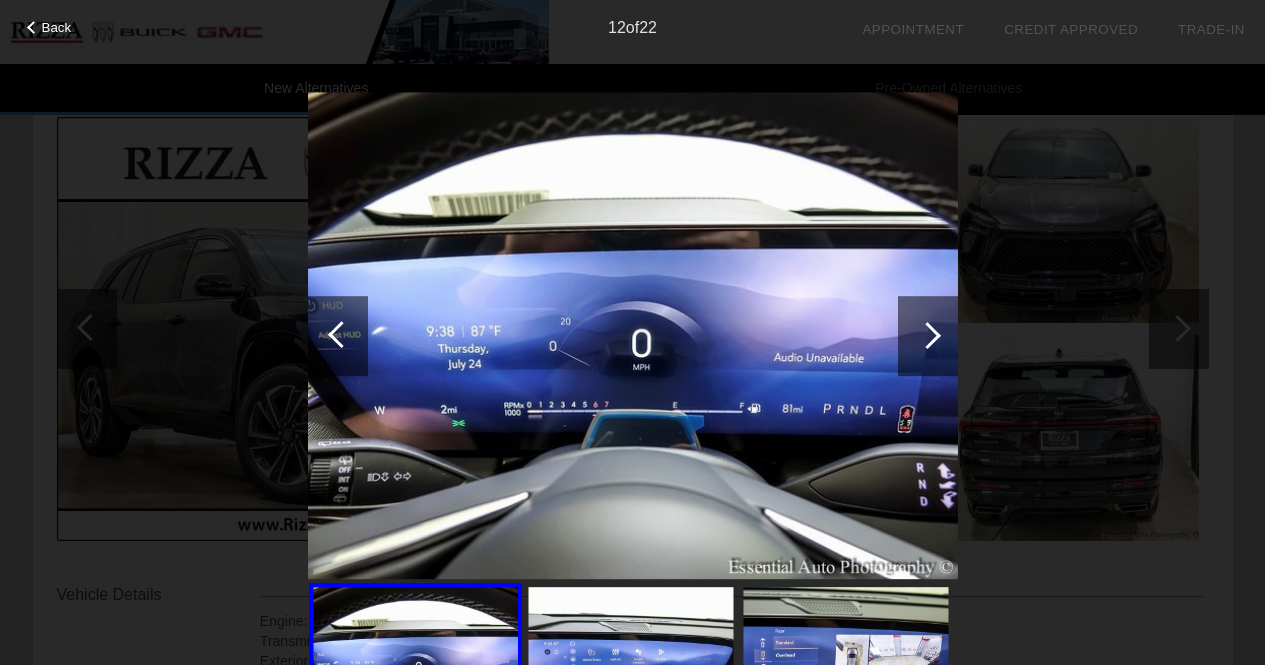 click at bounding box center (927, 335) 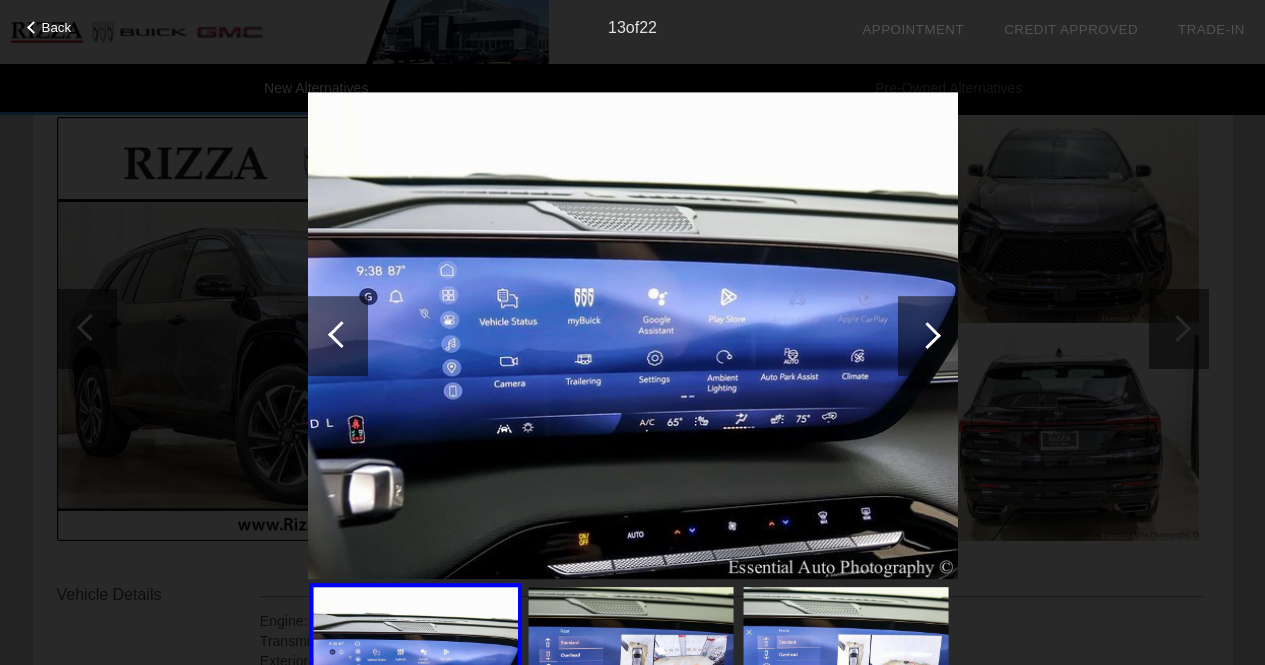 click at bounding box center [928, 336] 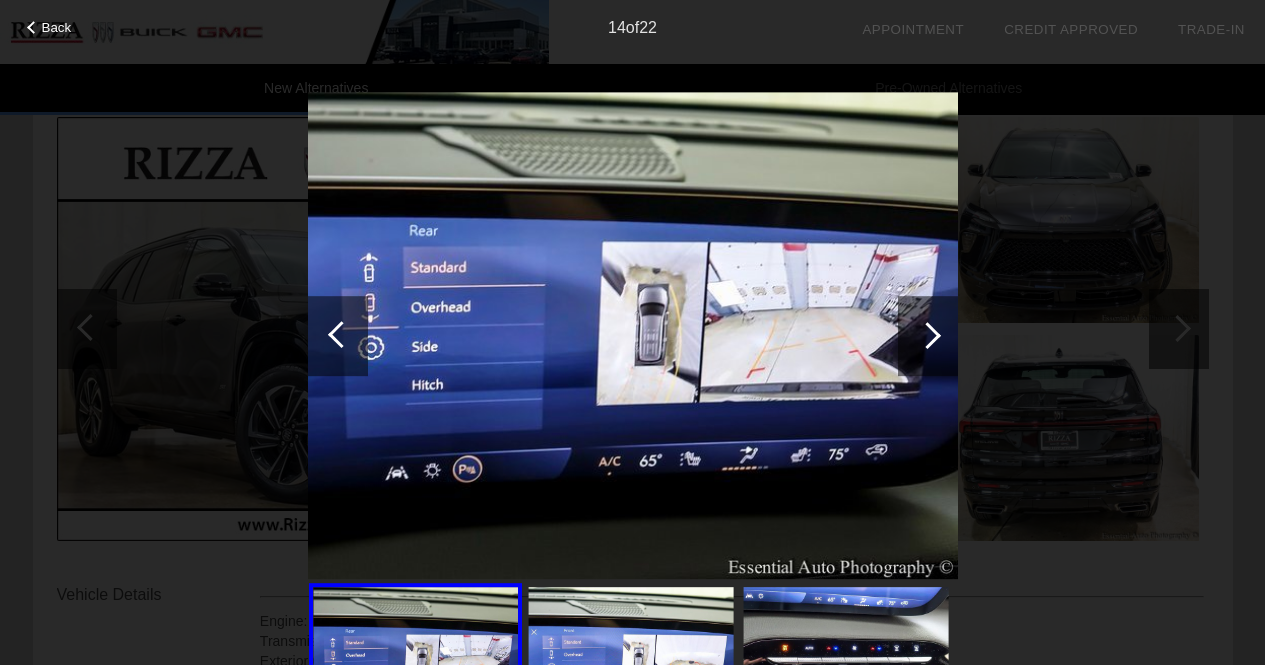 click at bounding box center (928, 336) 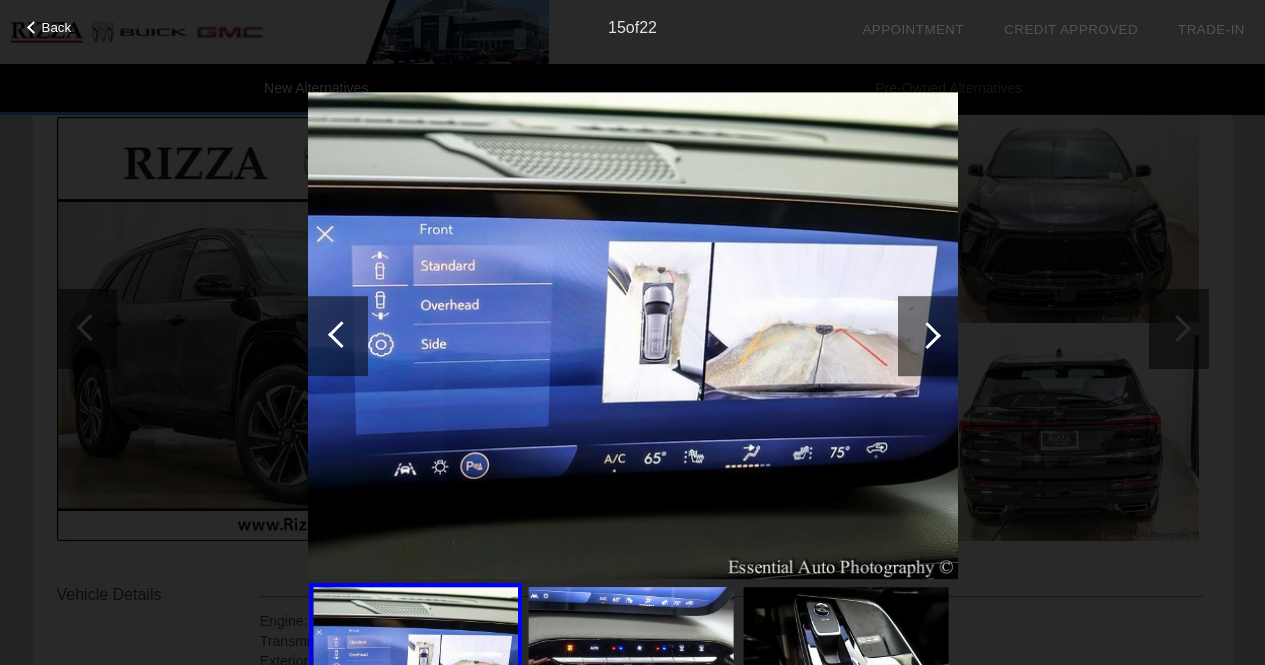 click at bounding box center (928, 336) 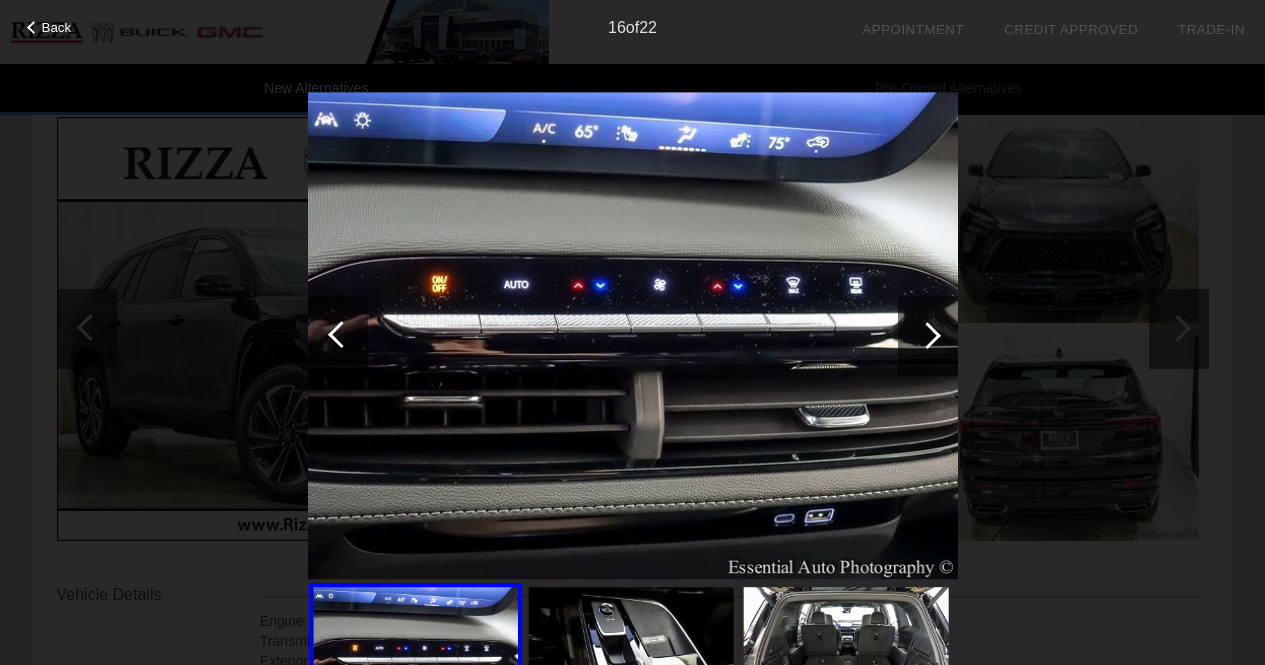 click at bounding box center [928, 336] 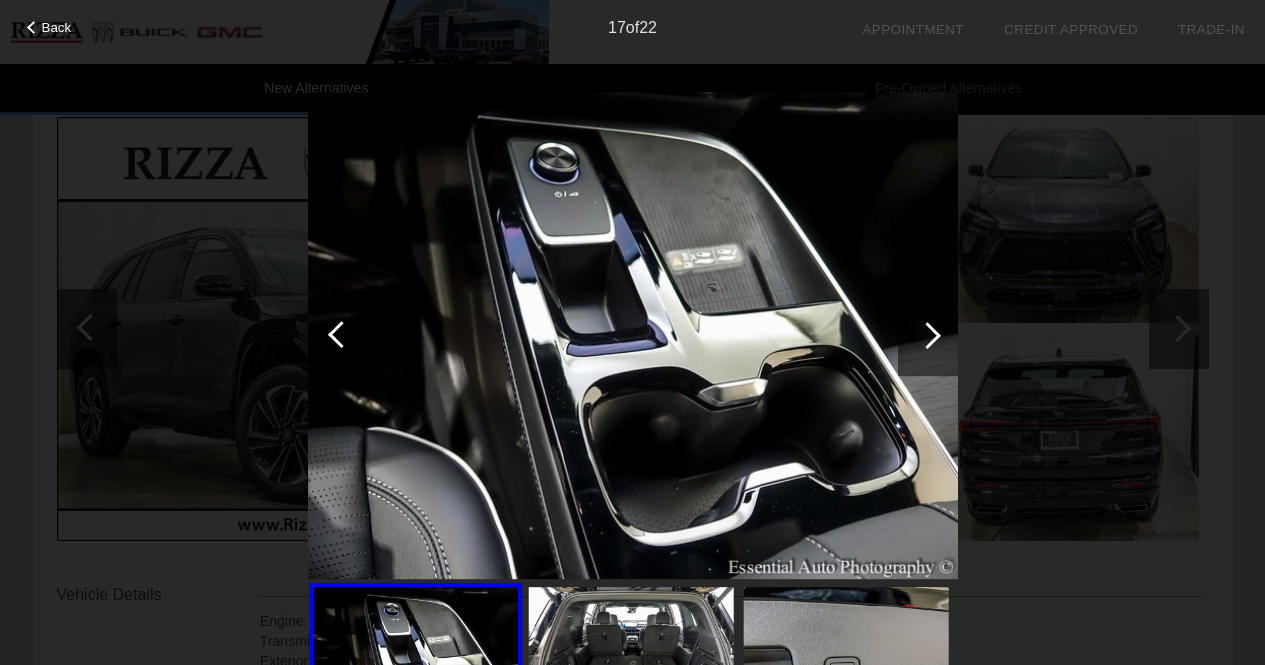 click at bounding box center [928, 336] 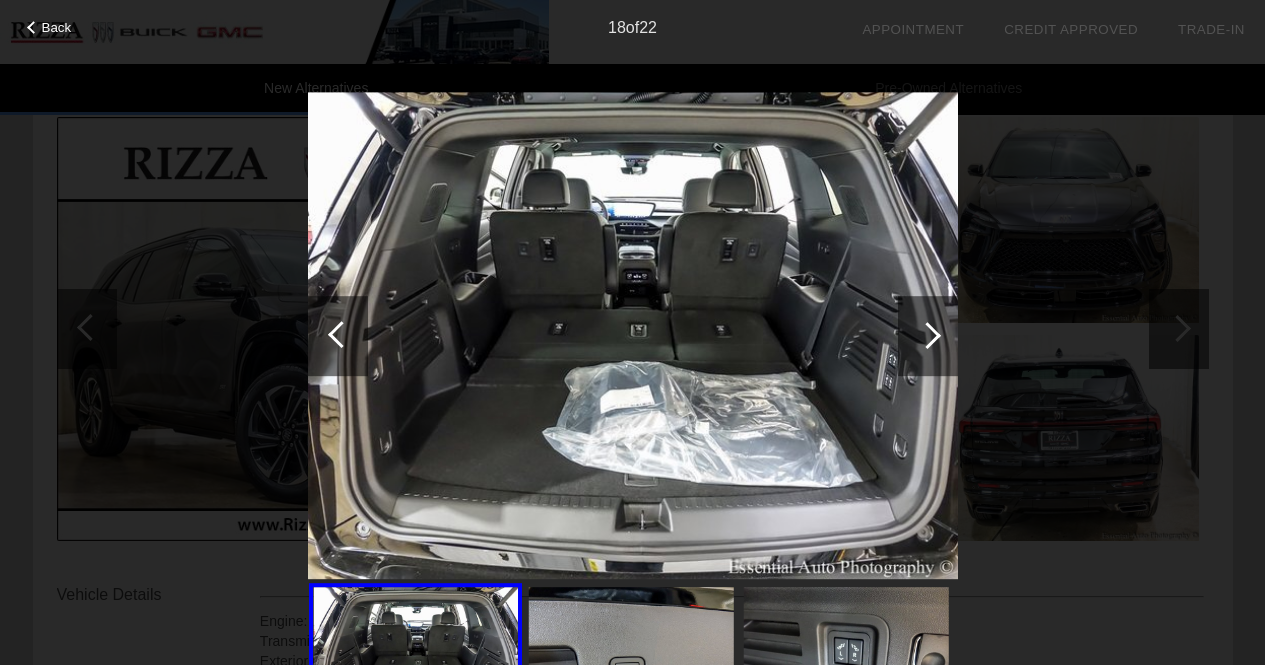 click on "Back
18  of  22" at bounding box center (632, 332) 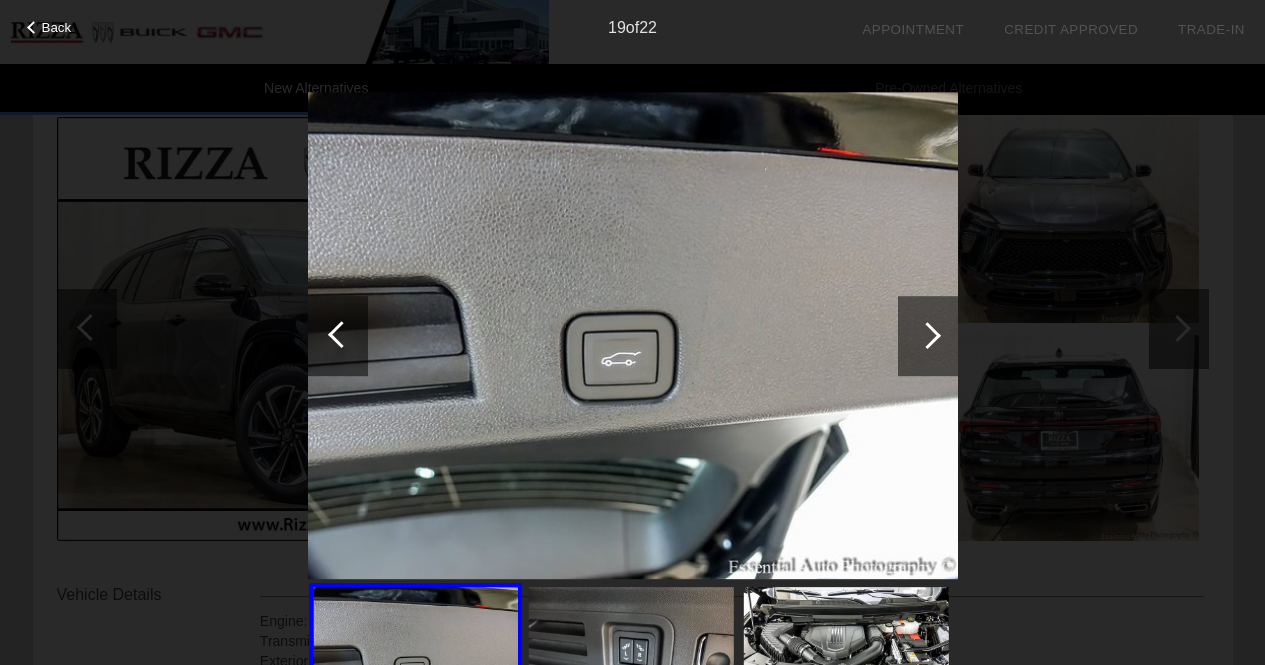 click at bounding box center (927, 335) 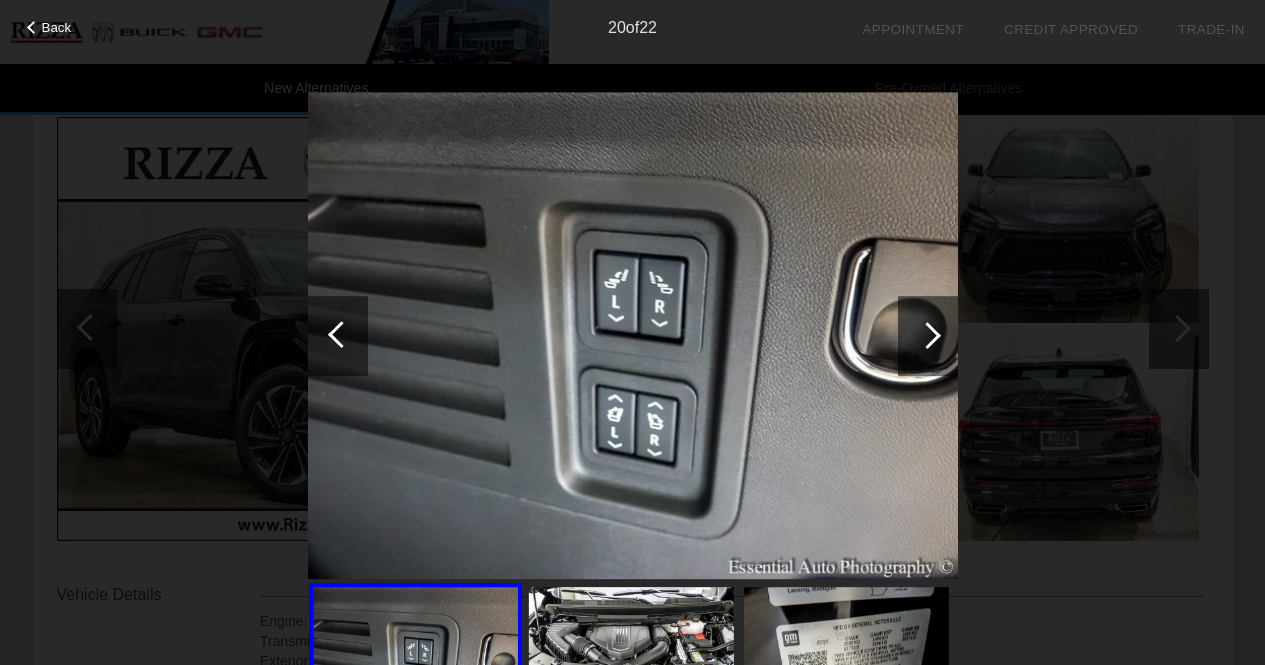 click at bounding box center (927, 335) 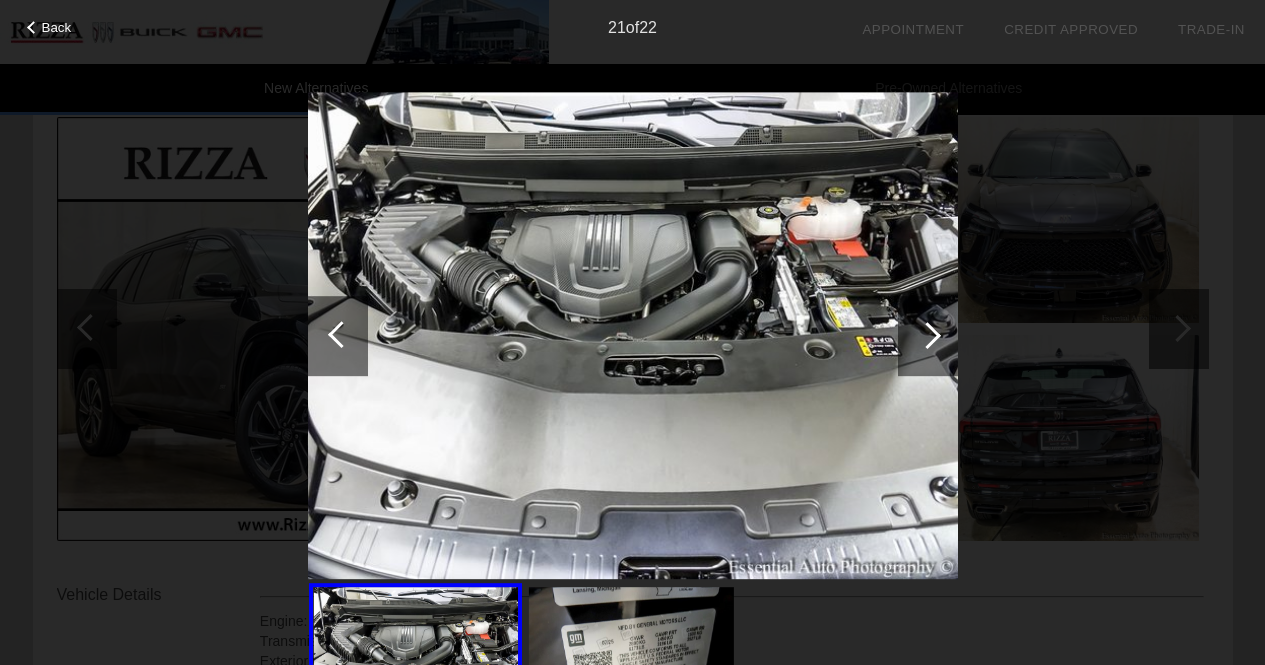 click at bounding box center [927, 335] 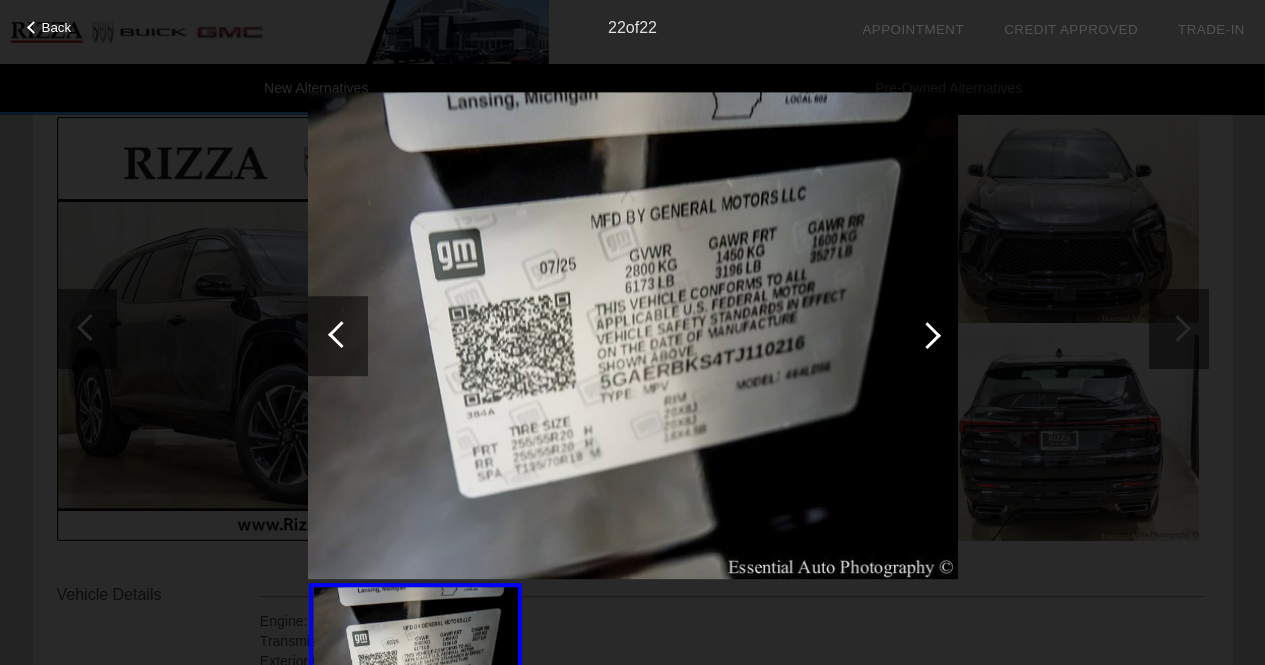 click at bounding box center [927, 335] 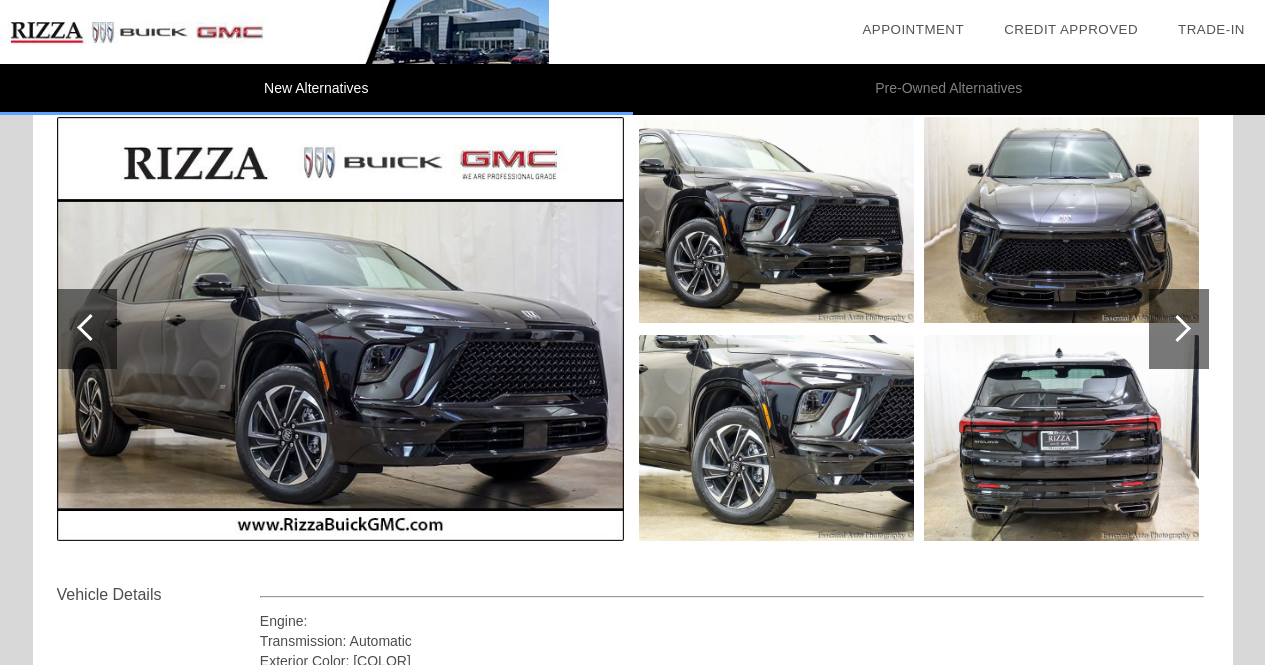 click at bounding box center [1177, 328] 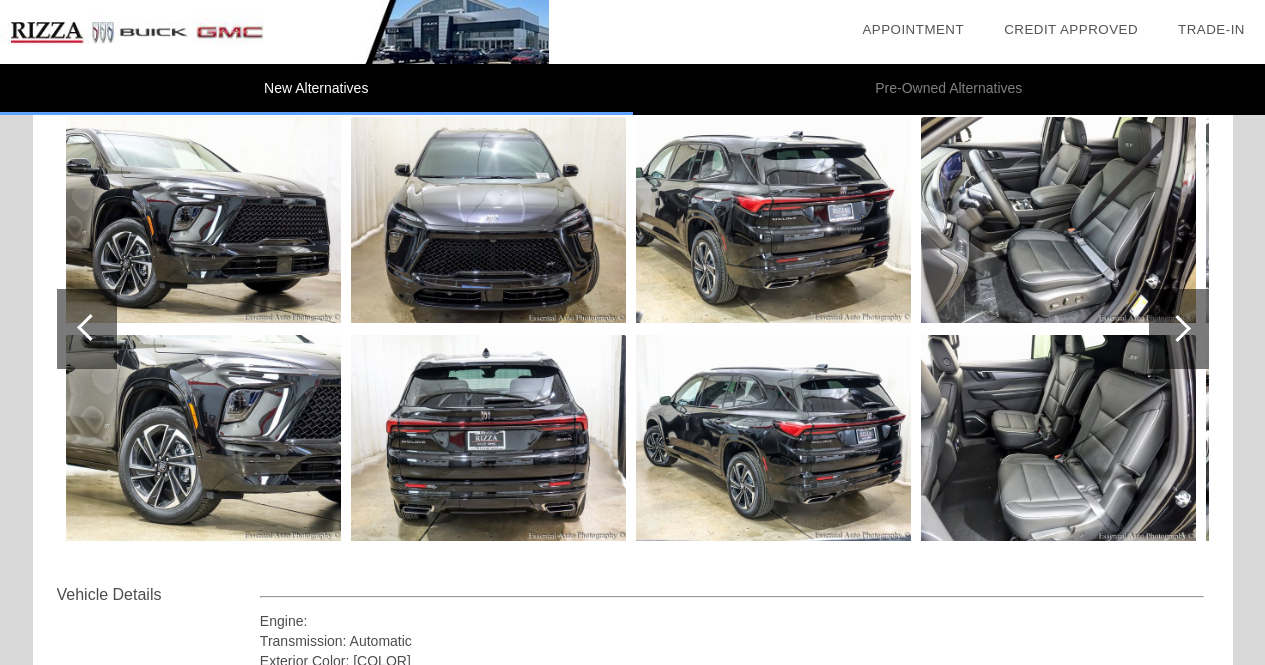 click at bounding box center (1177, 328) 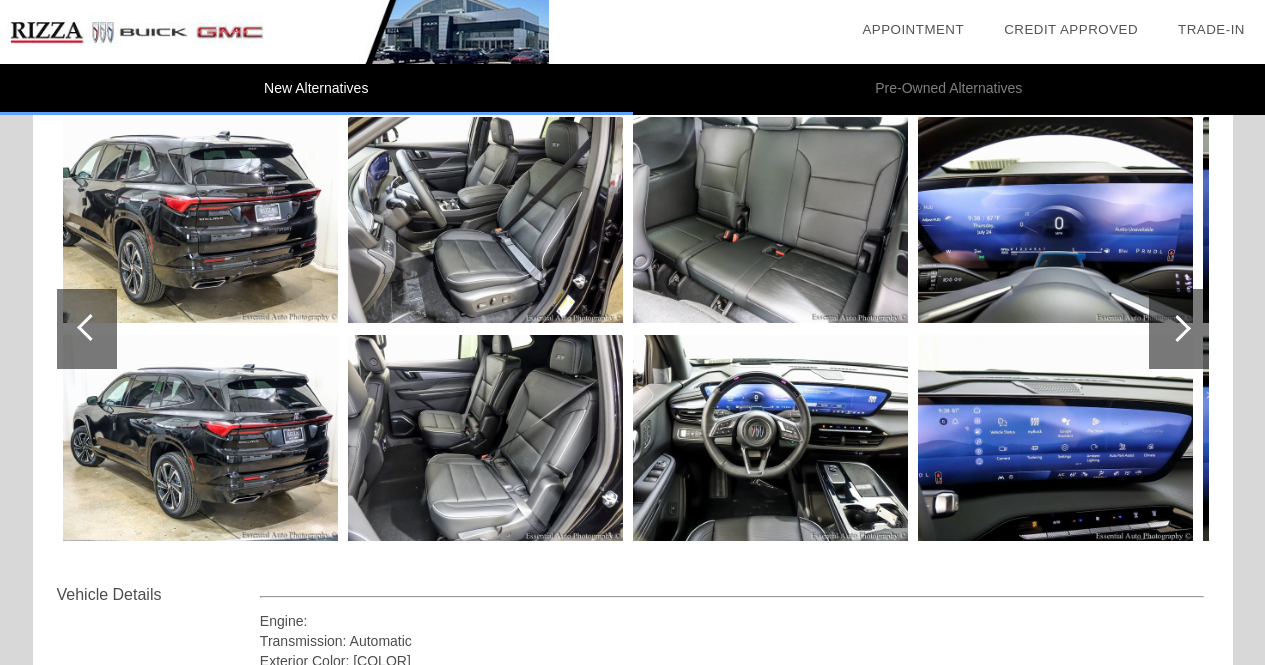 click at bounding box center [1177, 328] 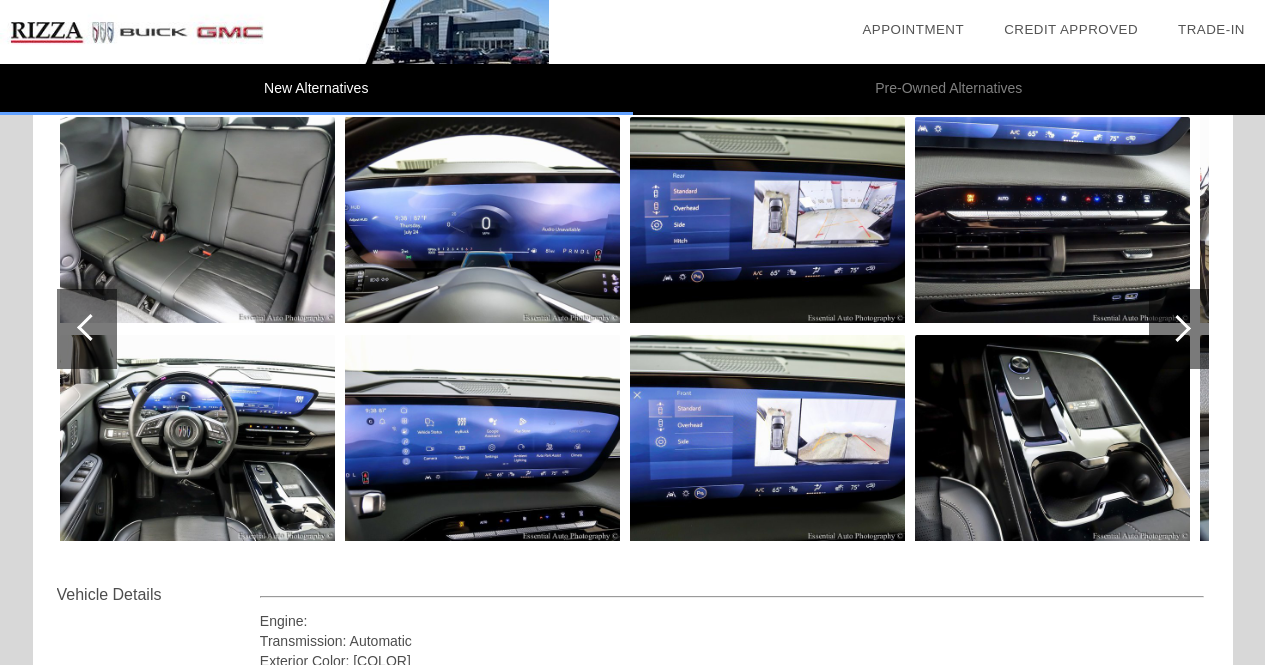 click at bounding box center (1177, 328) 